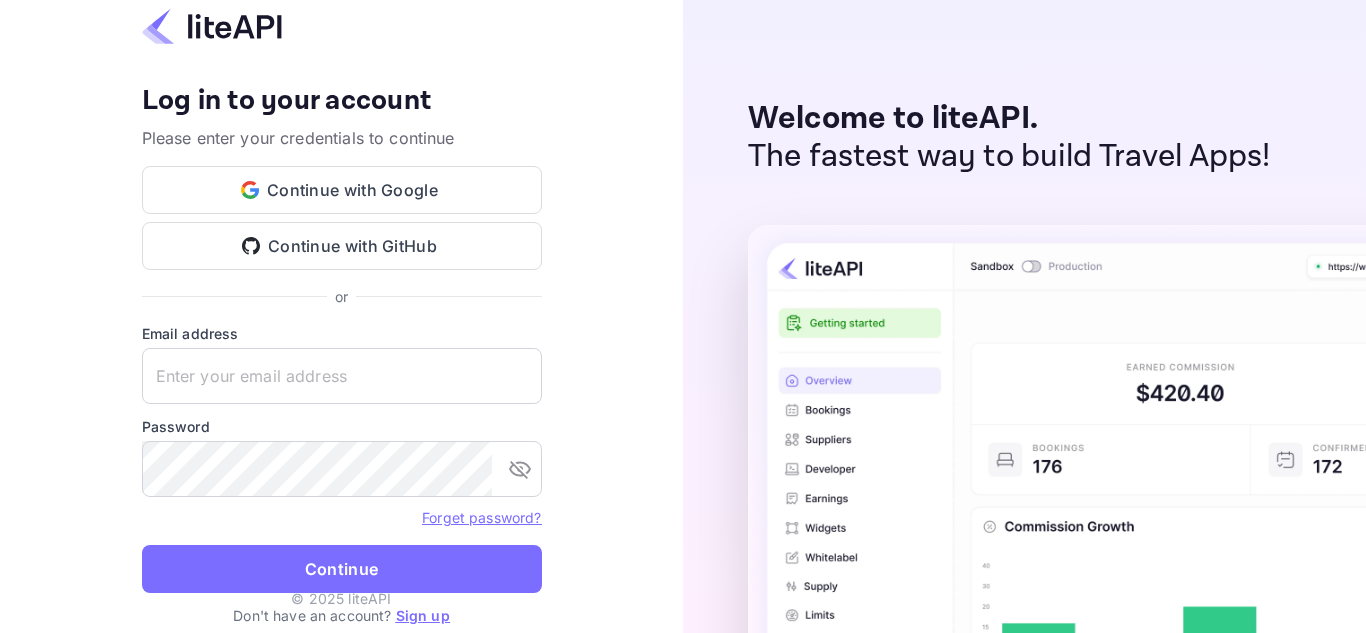 scroll, scrollTop: 0, scrollLeft: 0, axis: both 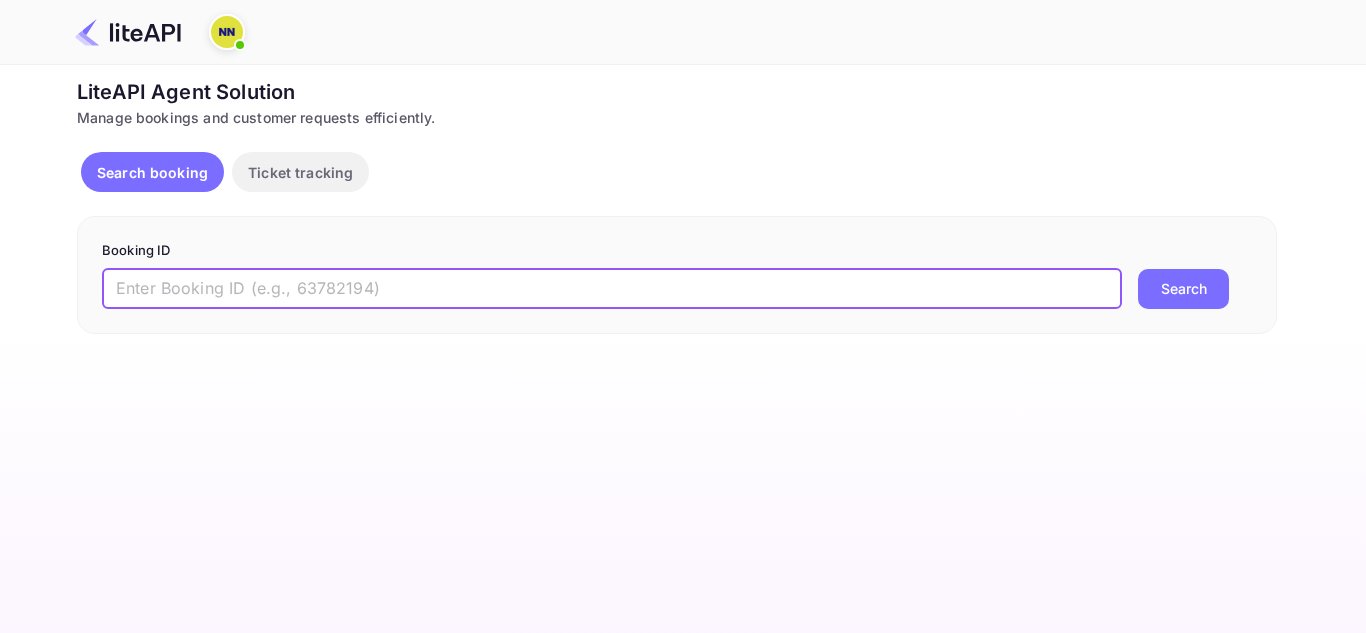 click at bounding box center [612, 289] 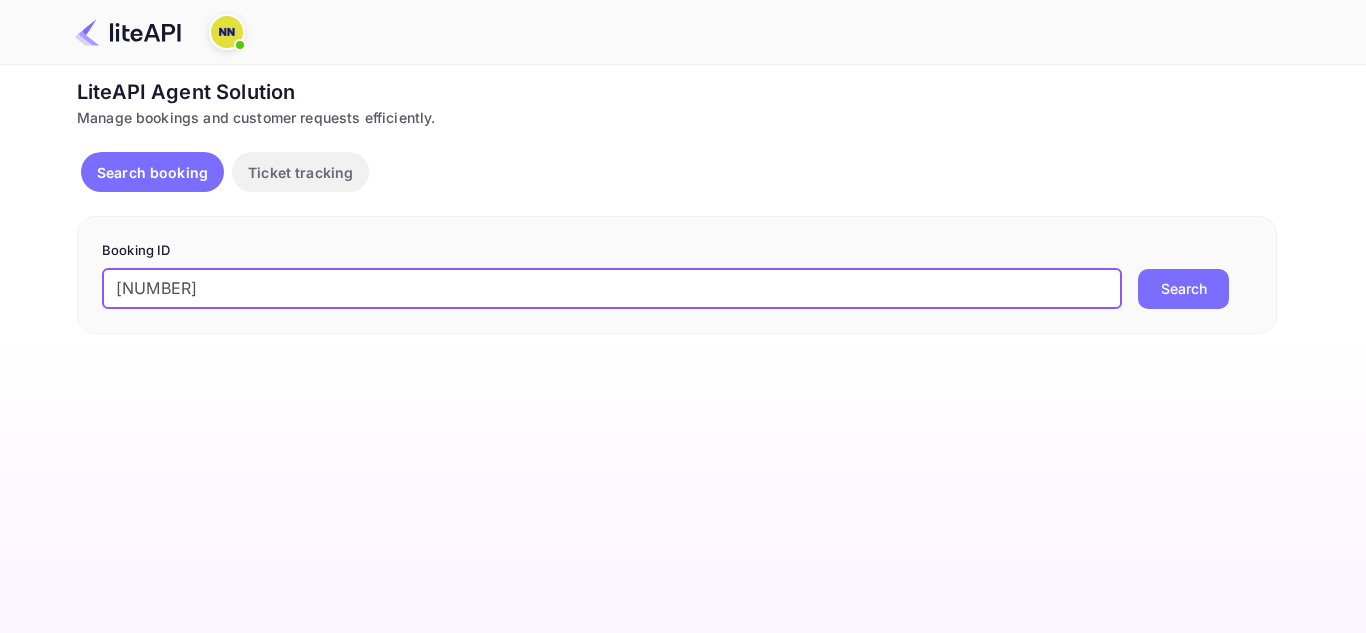 click on "'8711780" at bounding box center [612, 289] 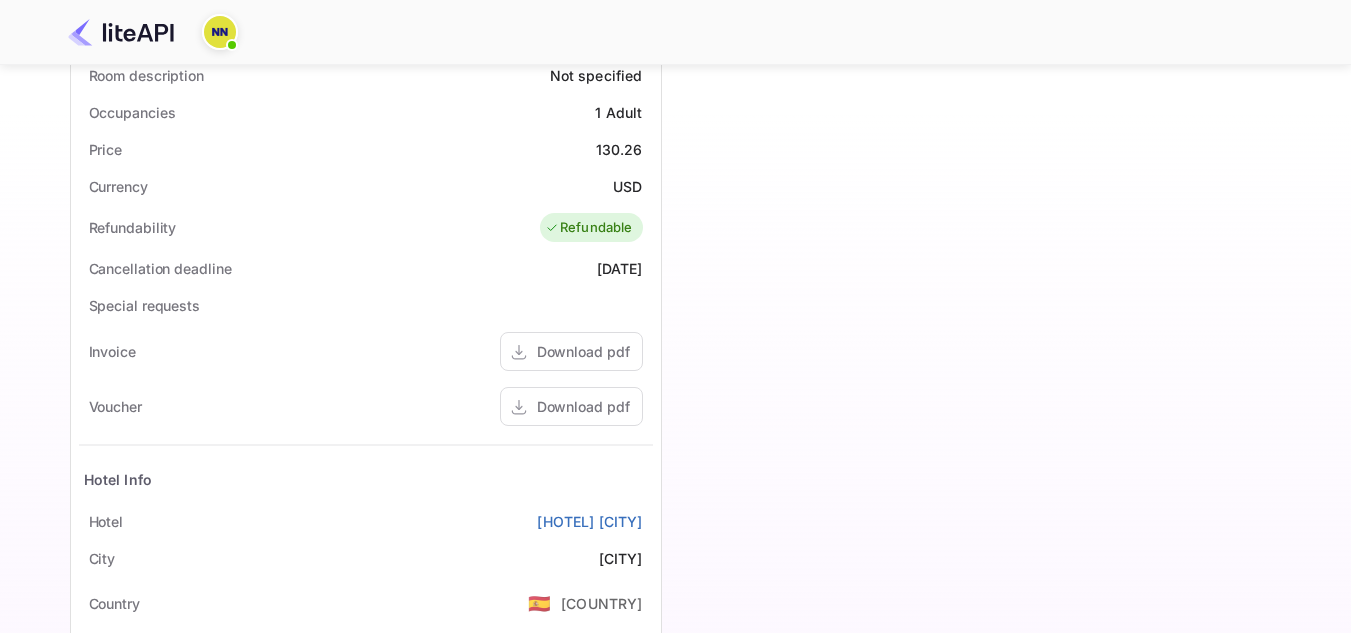 scroll, scrollTop: 0, scrollLeft: 0, axis: both 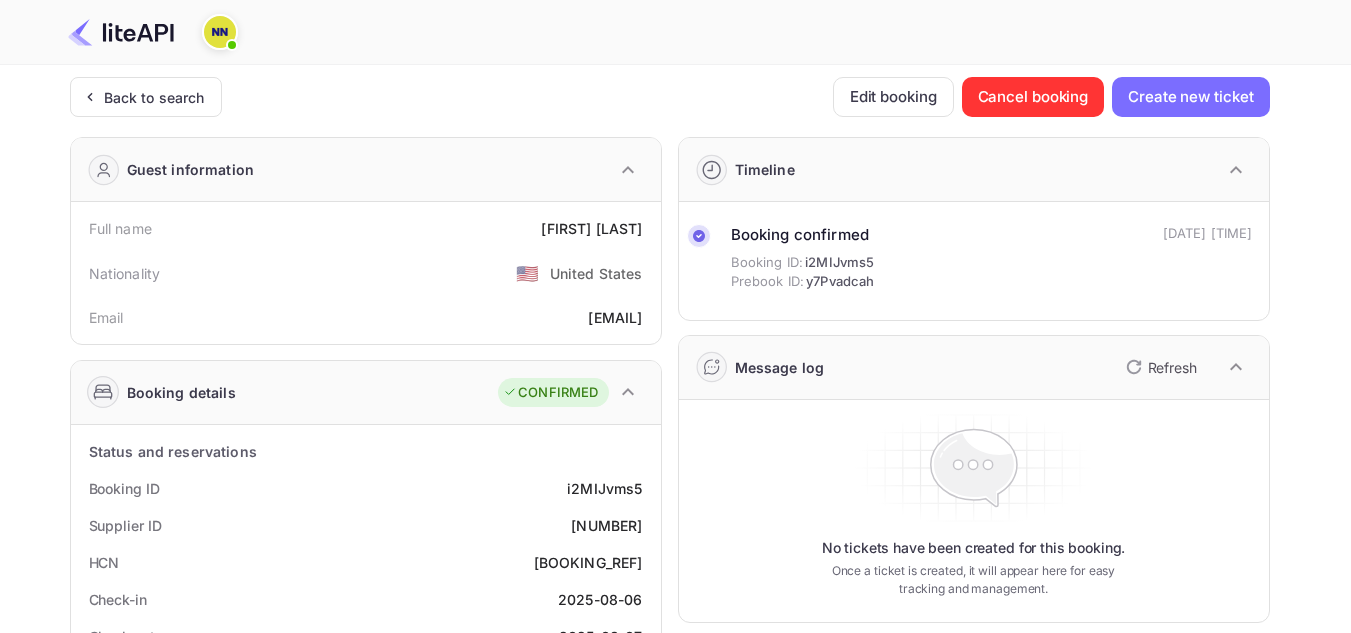 click on "7301SF369964" at bounding box center [588, 562] 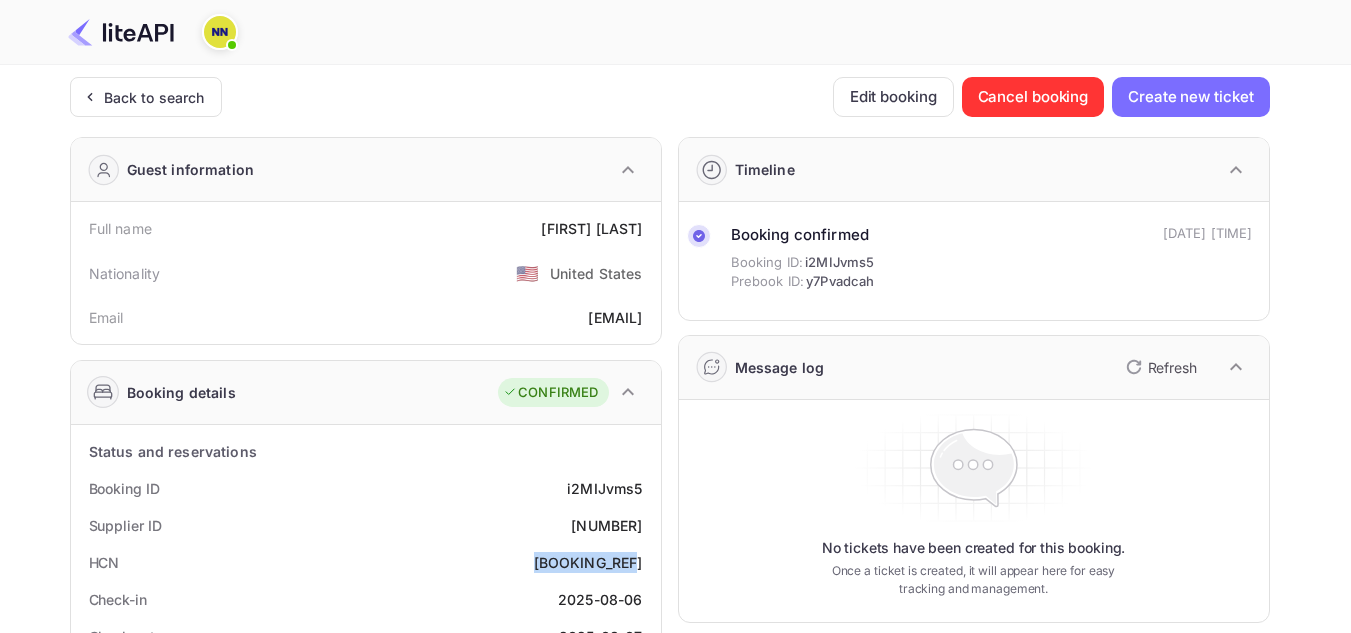 click on "7301SF369964" at bounding box center [588, 562] 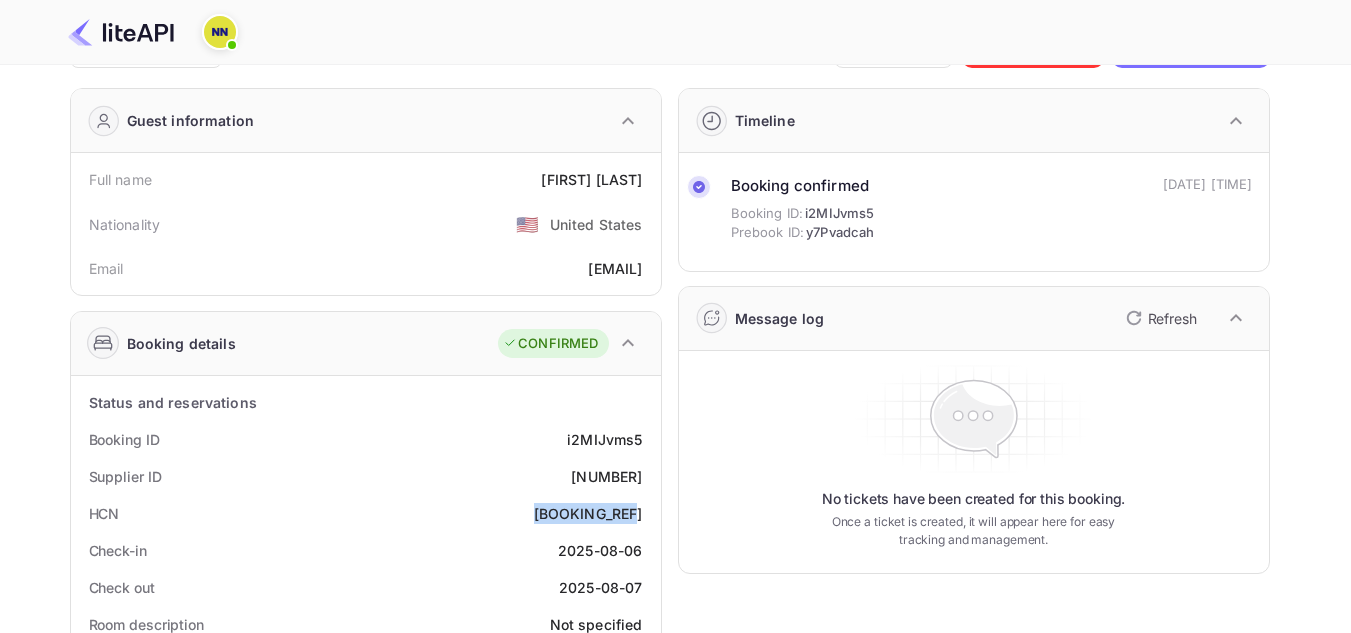 scroll, scrollTop: 0, scrollLeft: 0, axis: both 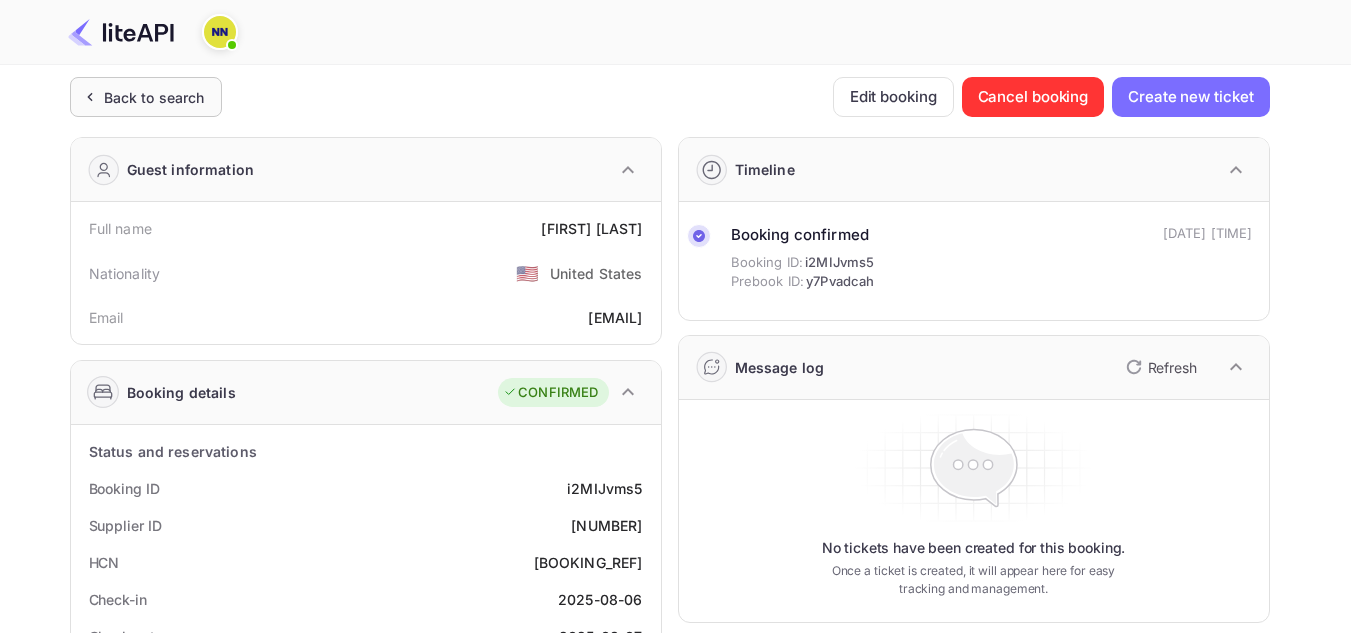 click on "Back to search" at bounding box center (154, 97) 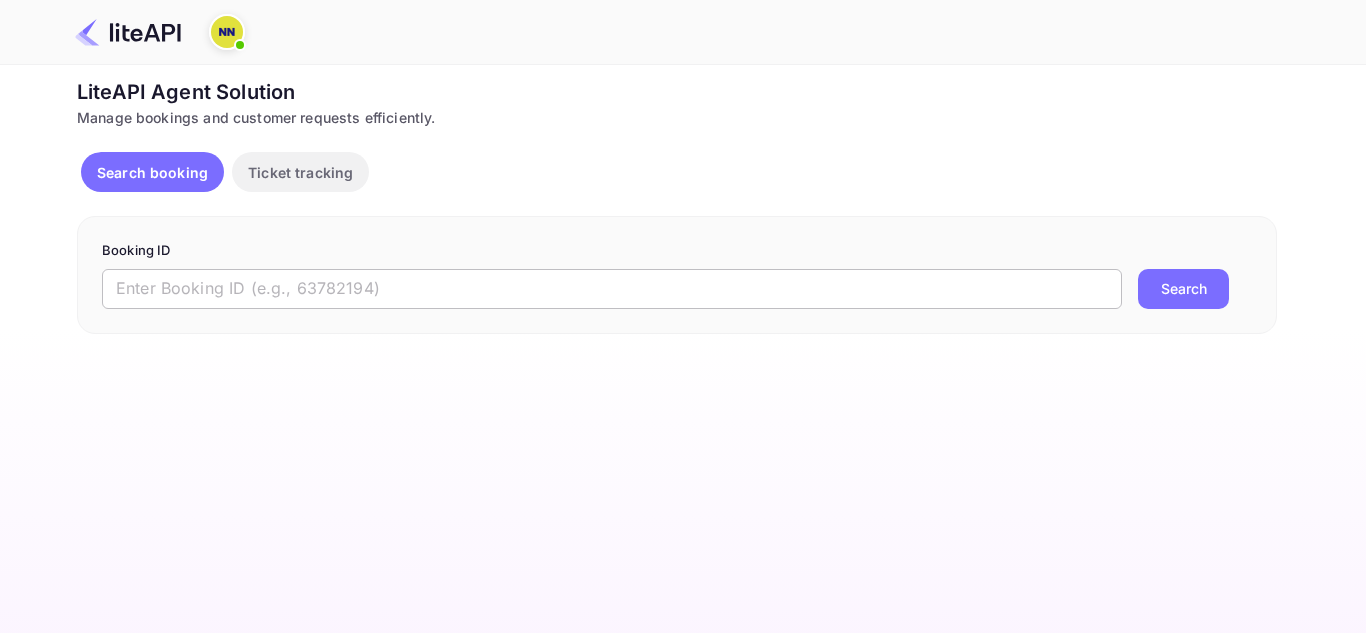 click at bounding box center (612, 289) 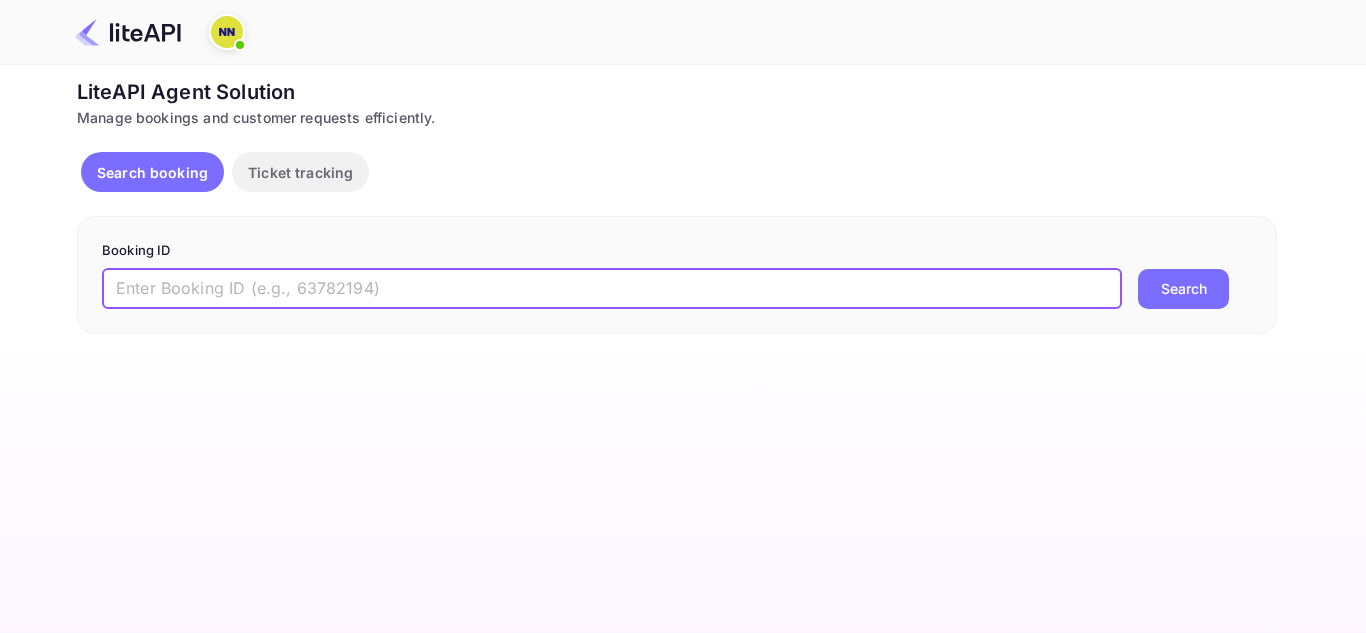 paste on "8723784" 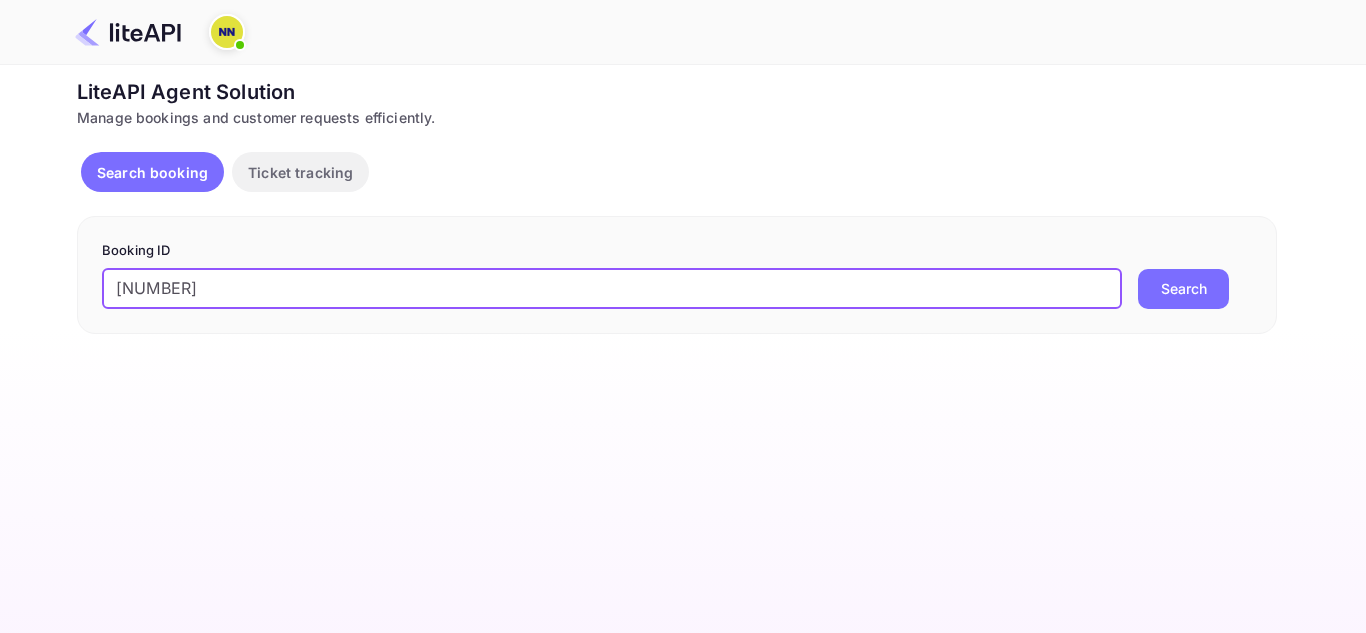 type on "8723784" 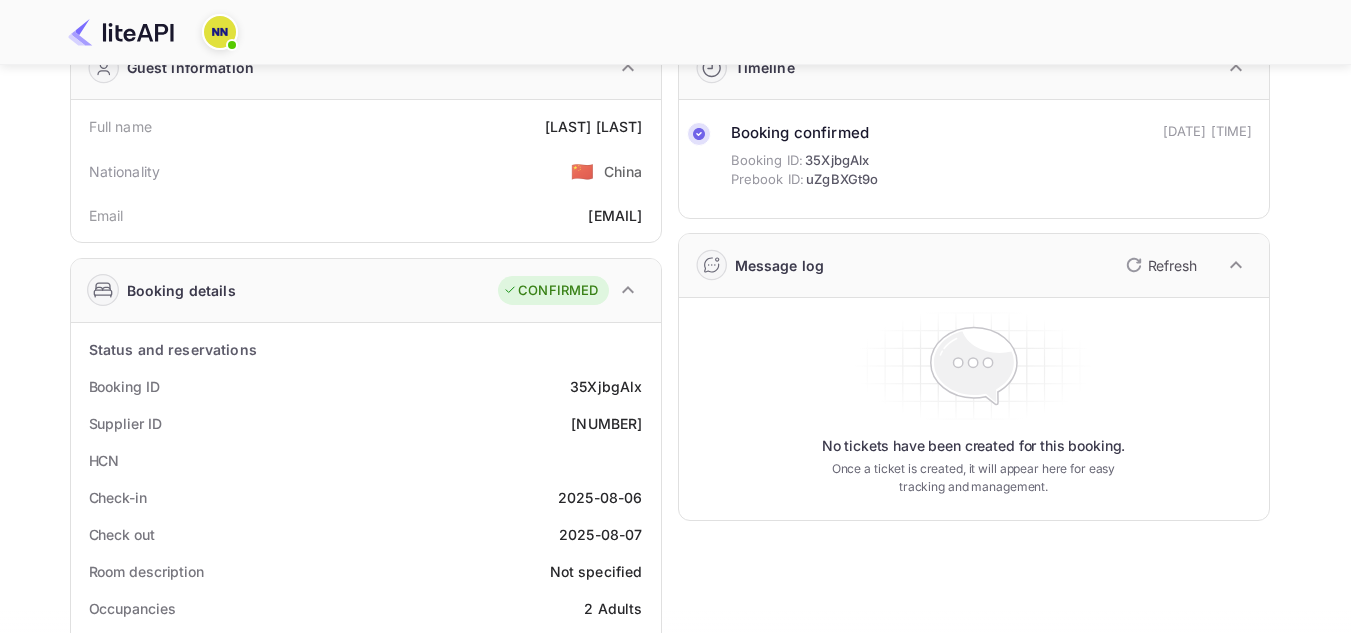scroll, scrollTop: 200, scrollLeft: 0, axis: vertical 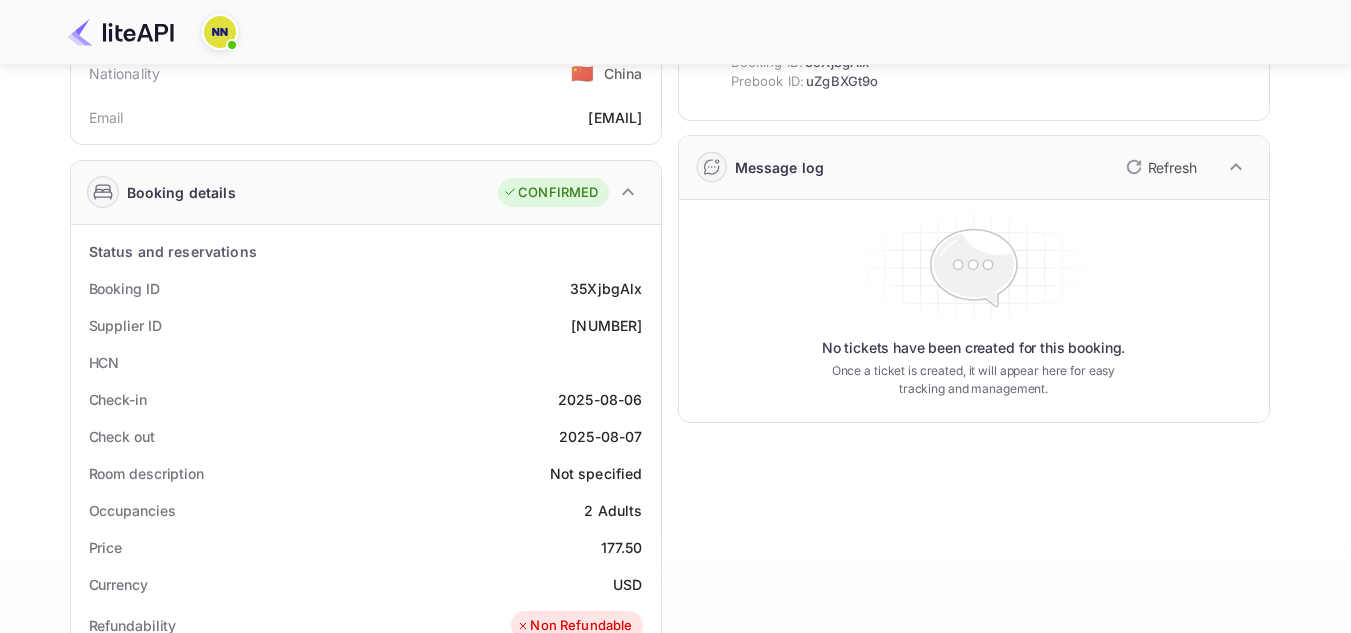 drag, startPoint x: 124, startPoint y: 366, endPoint x: 623, endPoint y: 358, distance: 499.06412 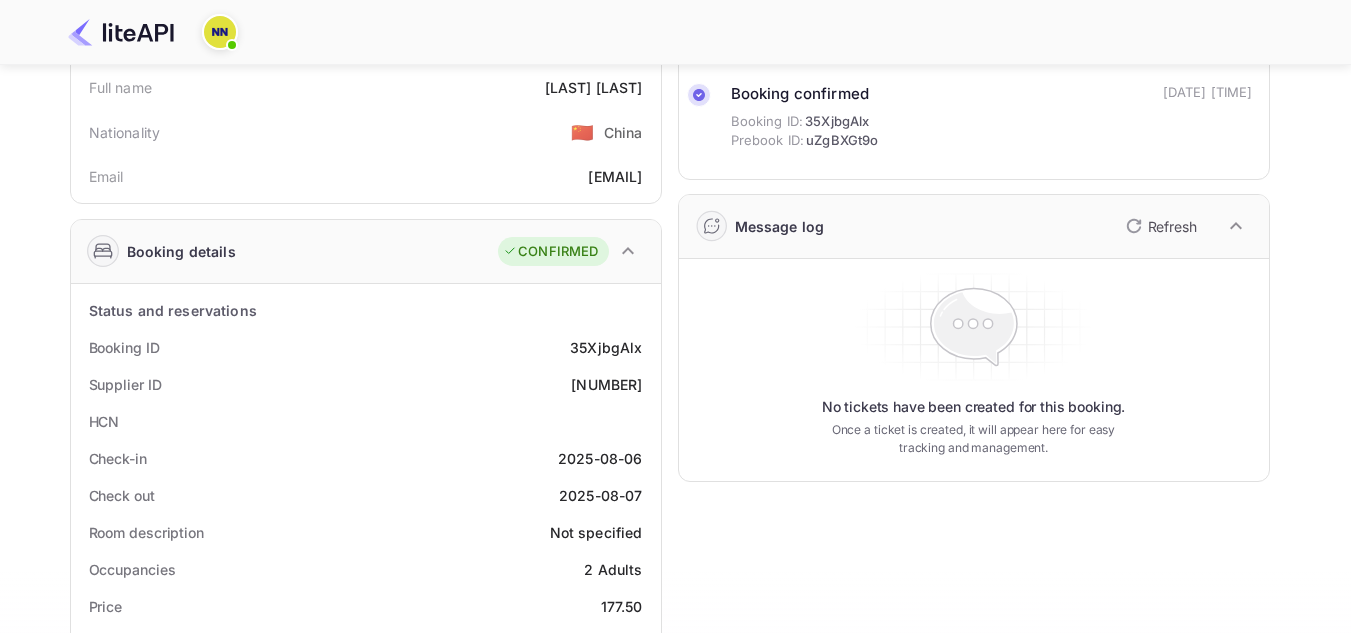 scroll, scrollTop: 0, scrollLeft: 0, axis: both 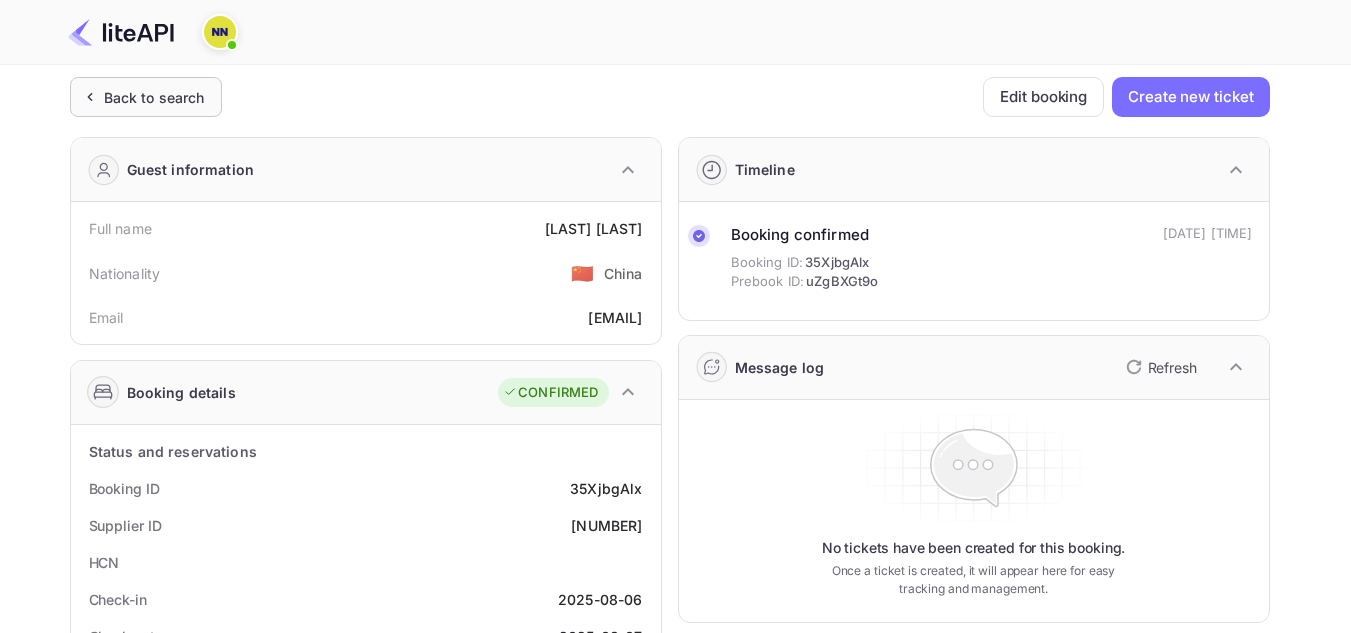 click on "Back to search" at bounding box center [154, 97] 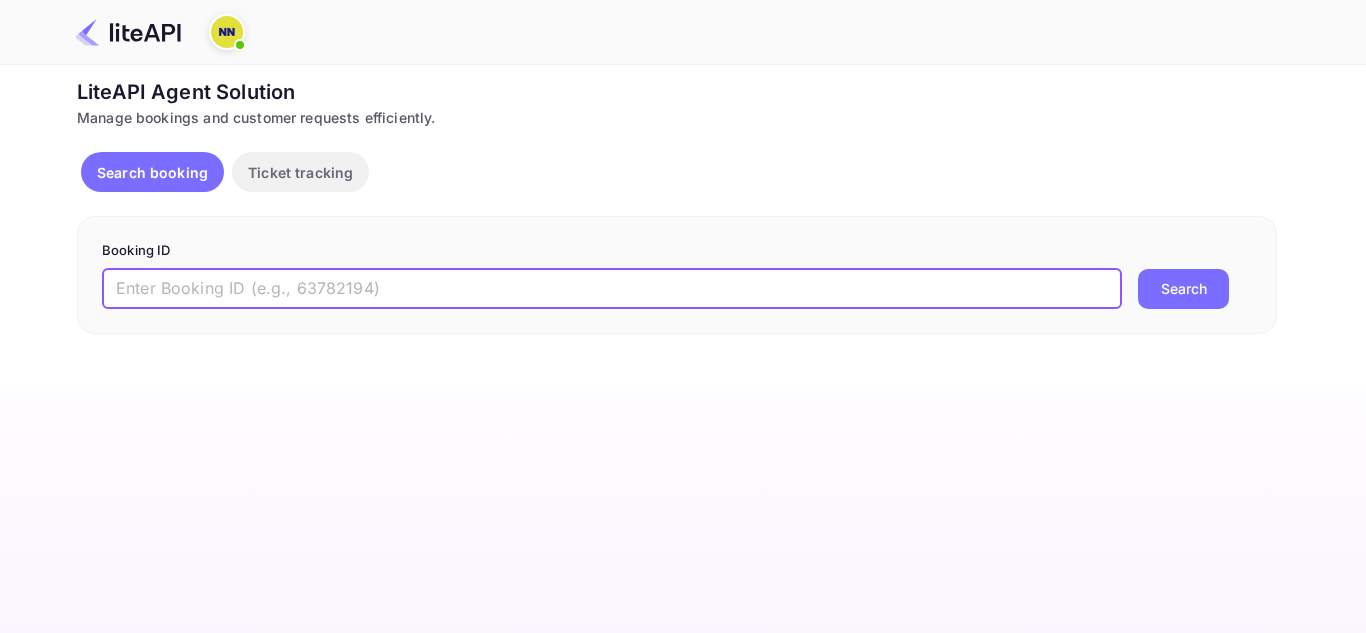 click at bounding box center [612, 289] 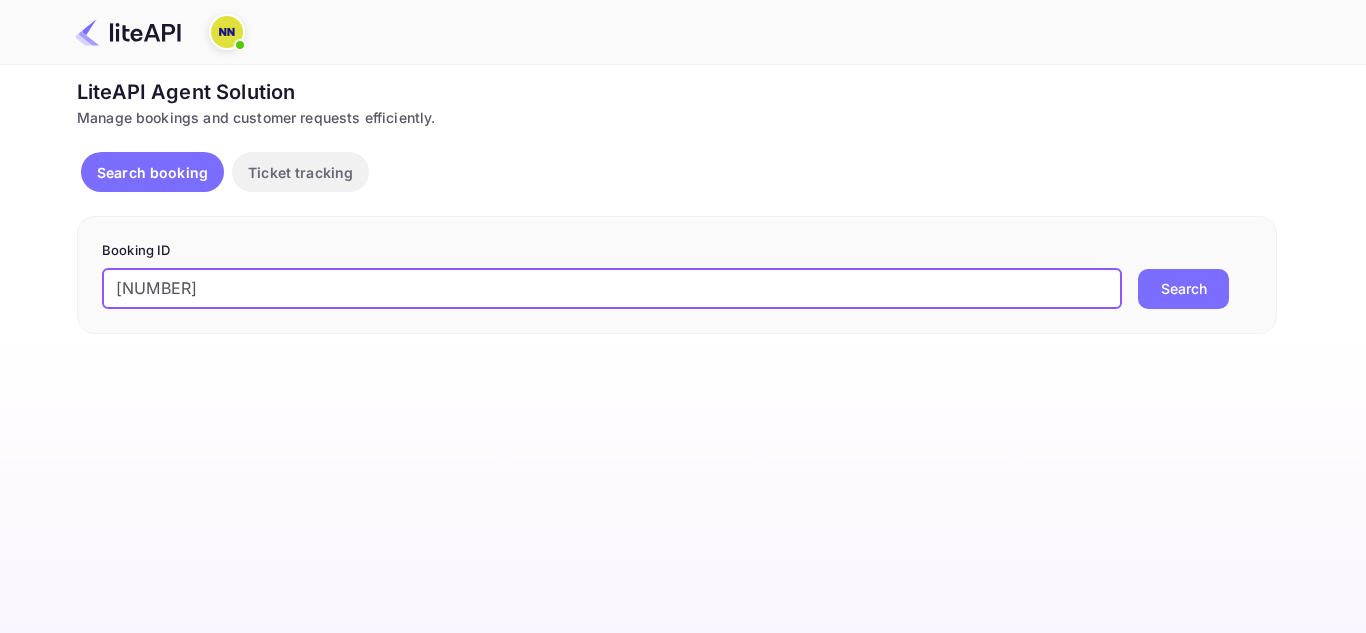 type on "8727446" 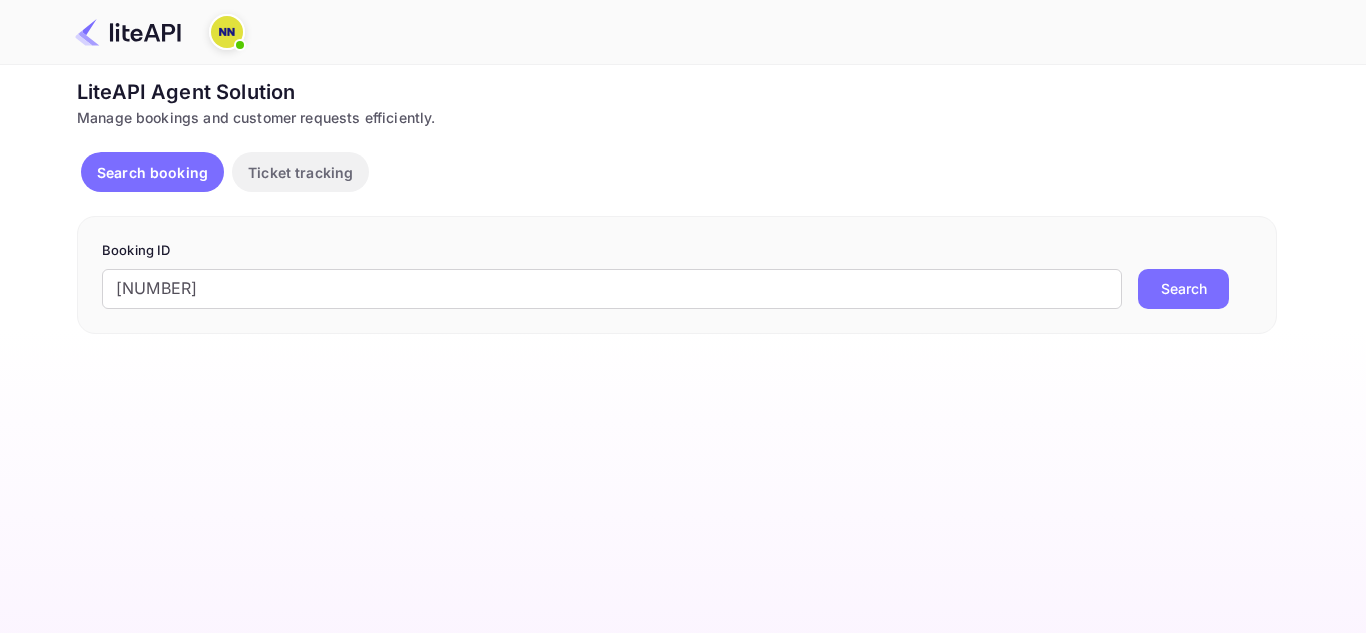 click on "Search" at bounding box center [1183, 289] 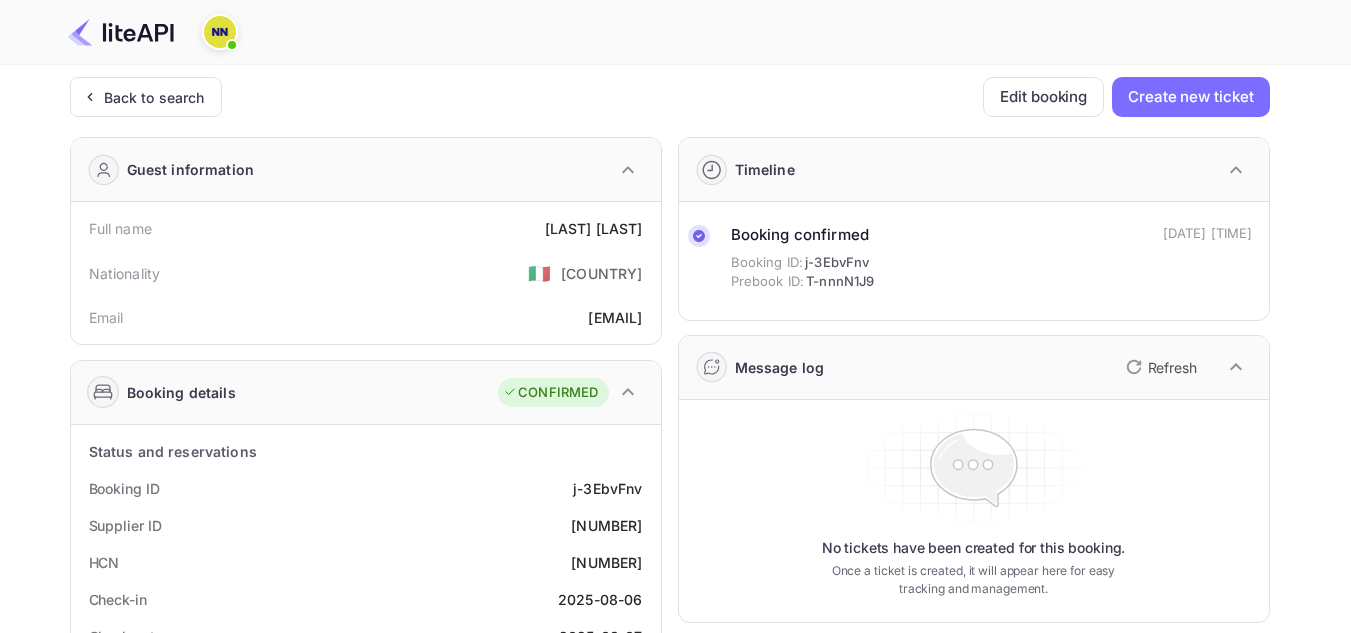 scroll, scrollTop: 200, scrollLeft: 0, axis: vertical 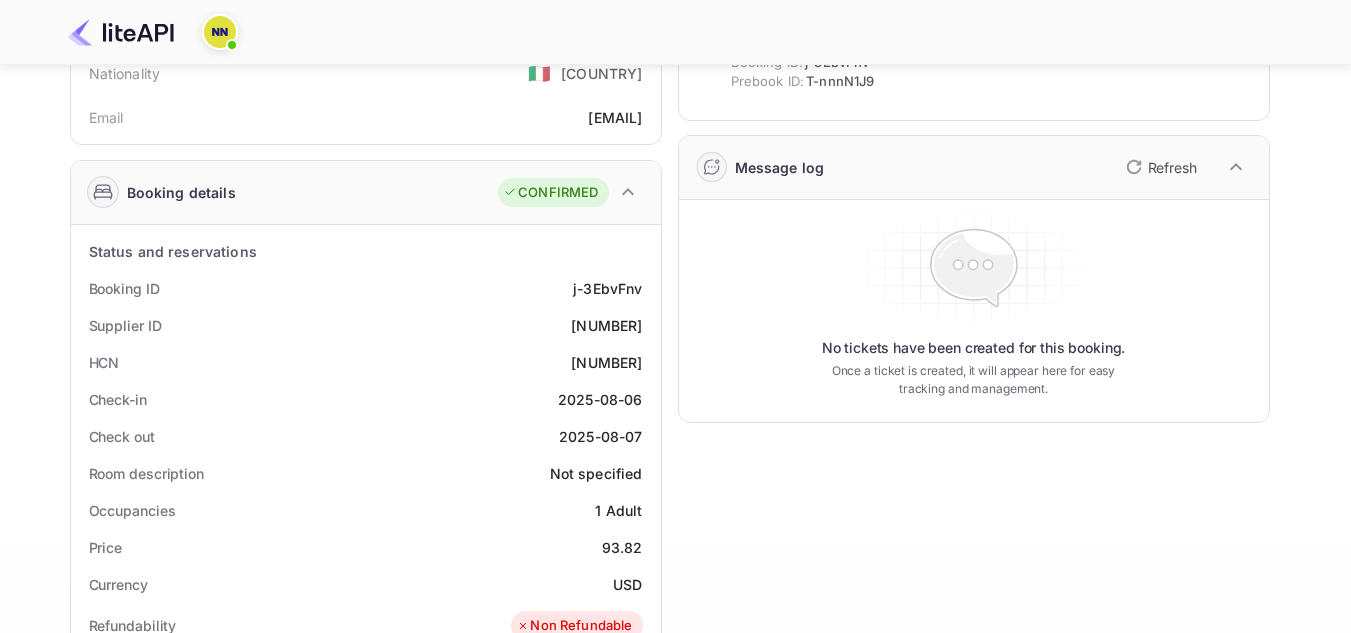 click on "1688891585208247" at bounding box center (606, 362) 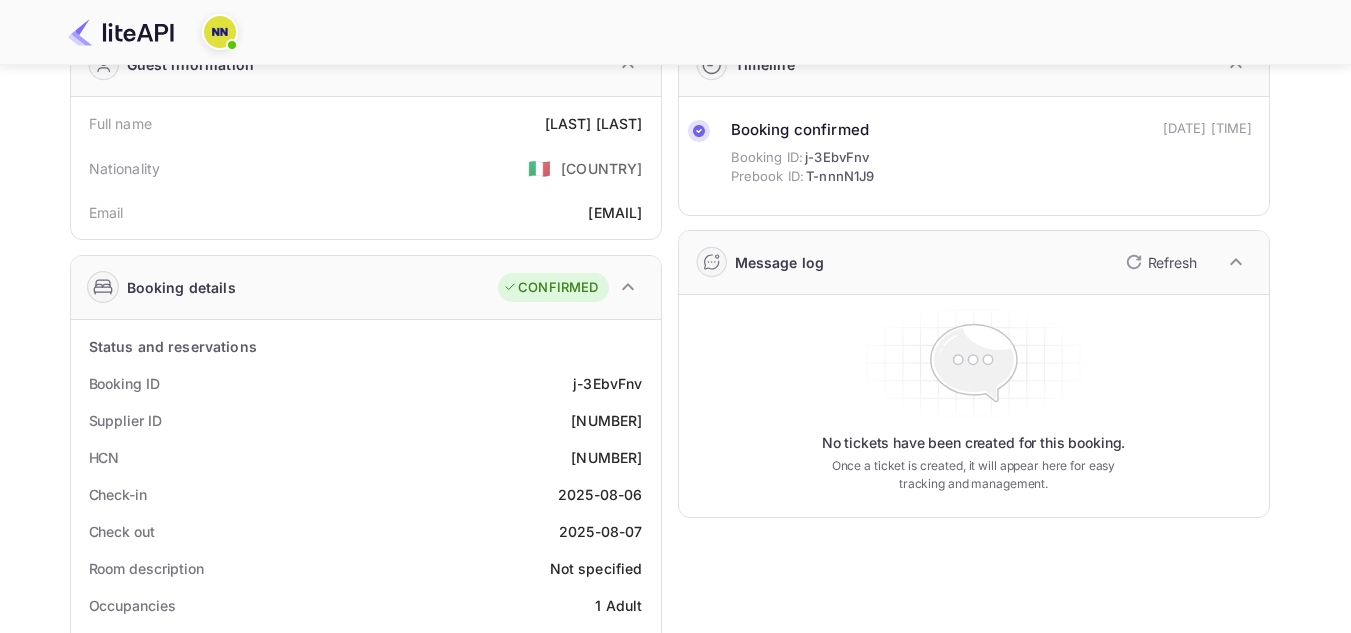 scroll, scrollTop: 0, scrollLeft: 0, axis: both 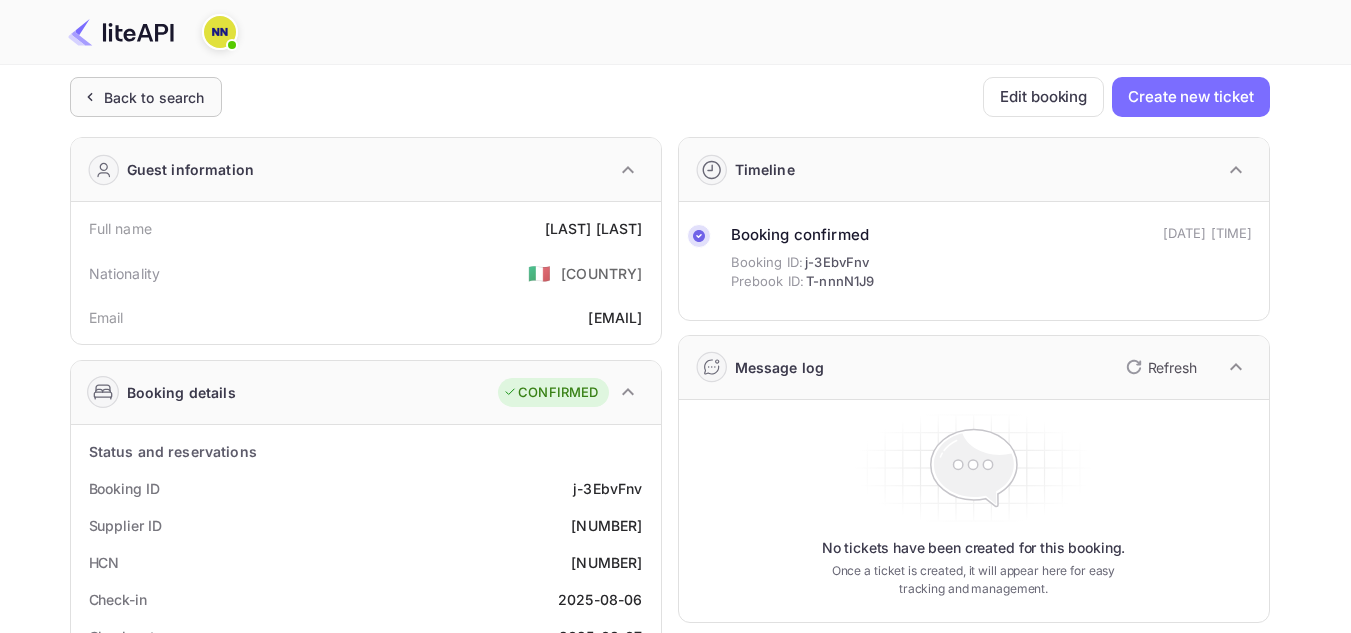 click on "Back to search" at bounding box center [154, 97] 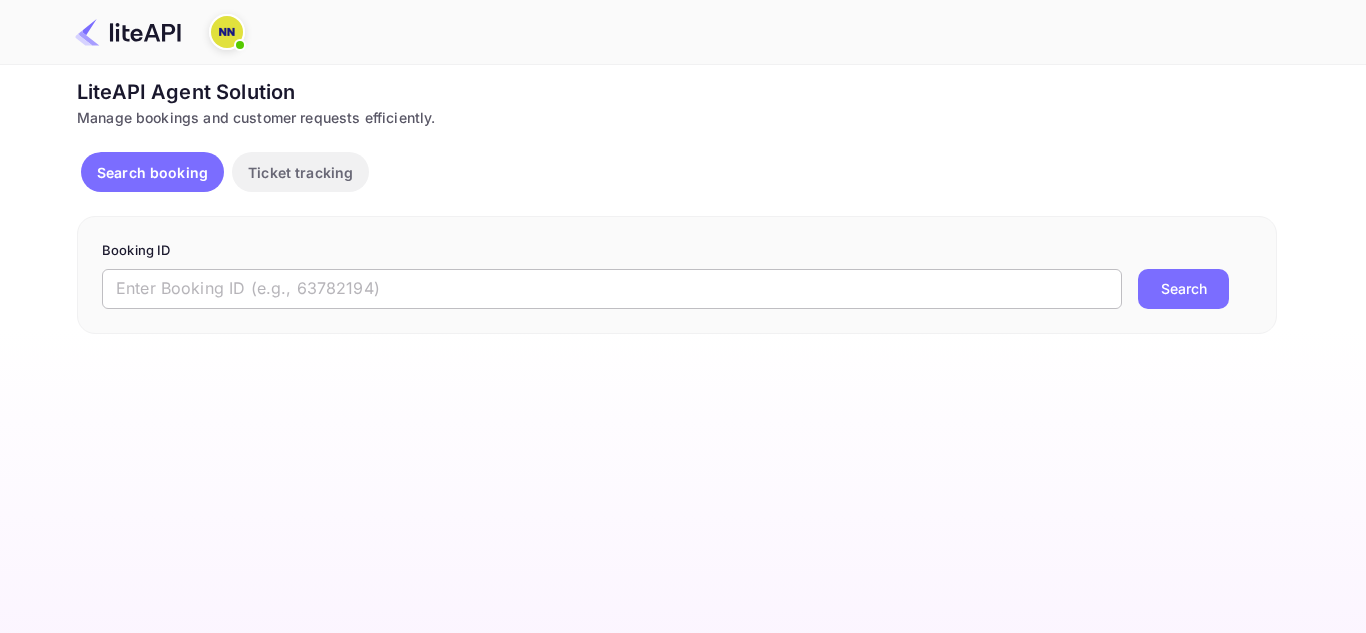 click at bounding box center [612, 289] 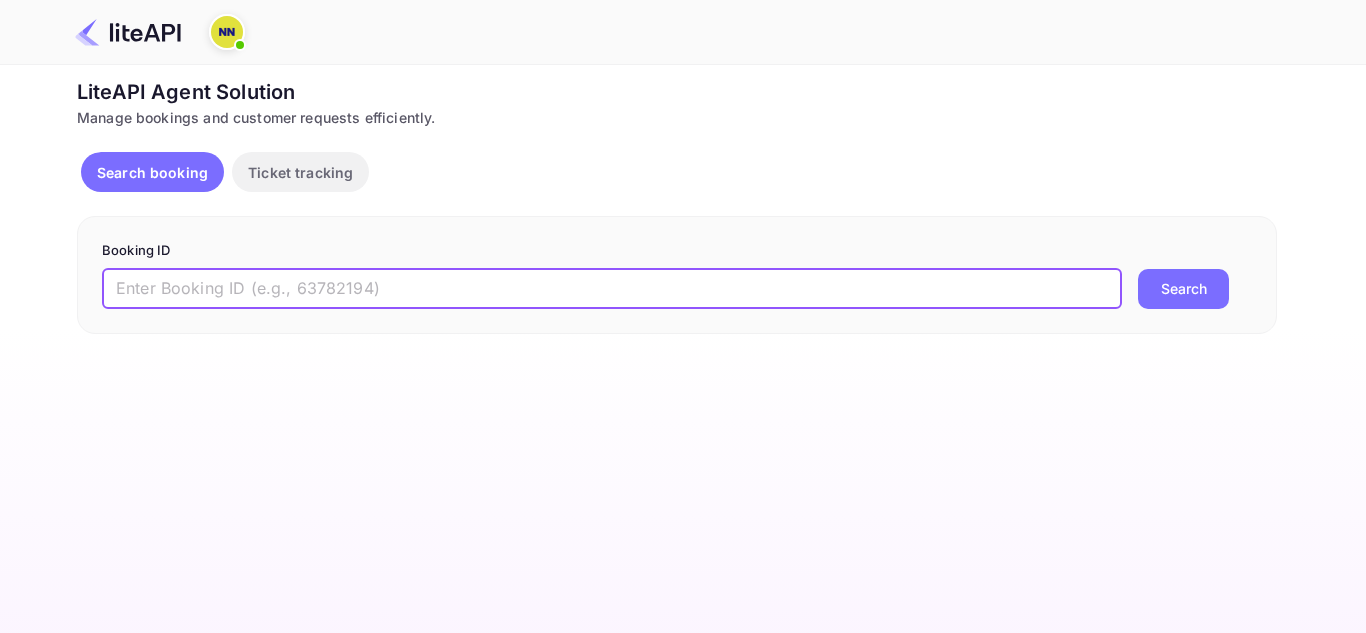 paste on "8727452" 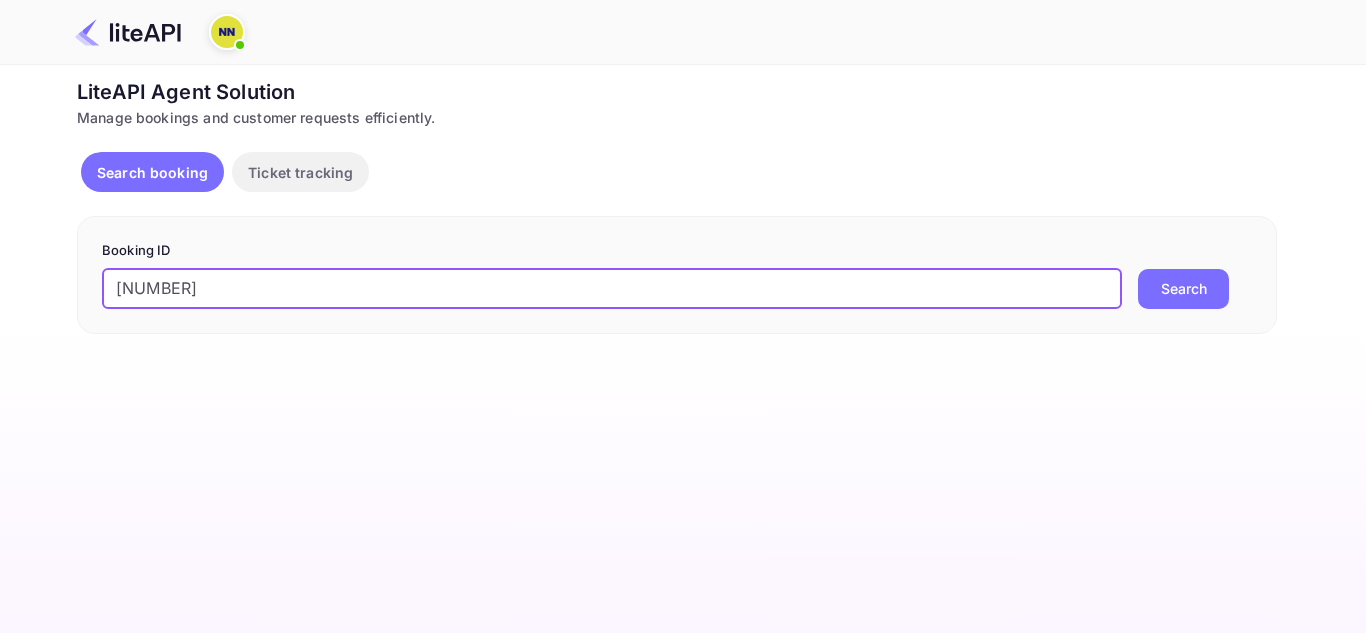 type on "8727452" 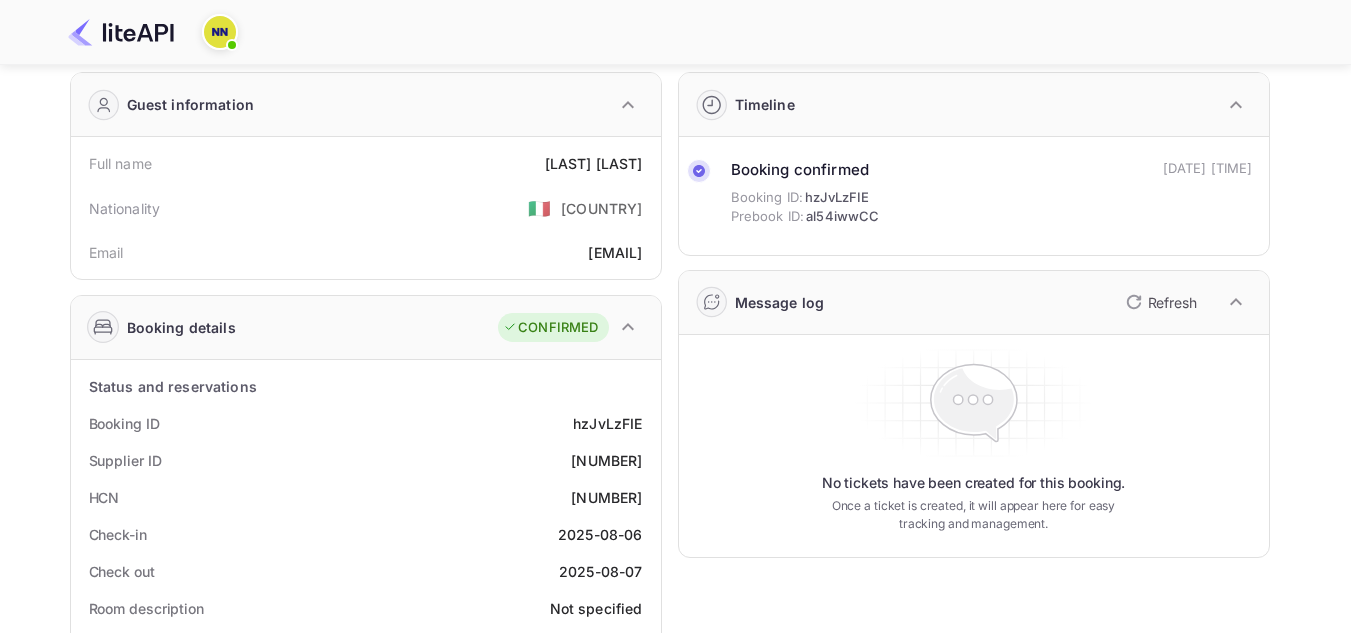 scroll, scrollTop: 200, scrollLeft: 0, axis: vertical 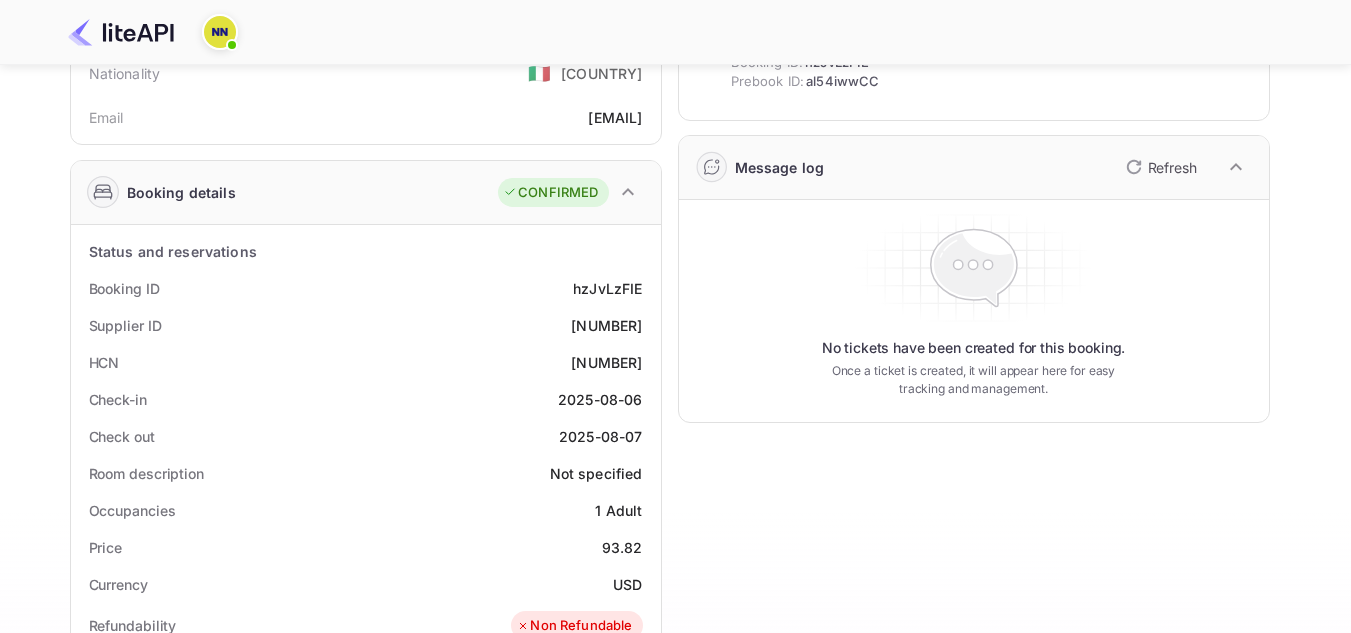 click on "1688891585209685" at bounding box center (606, 362) 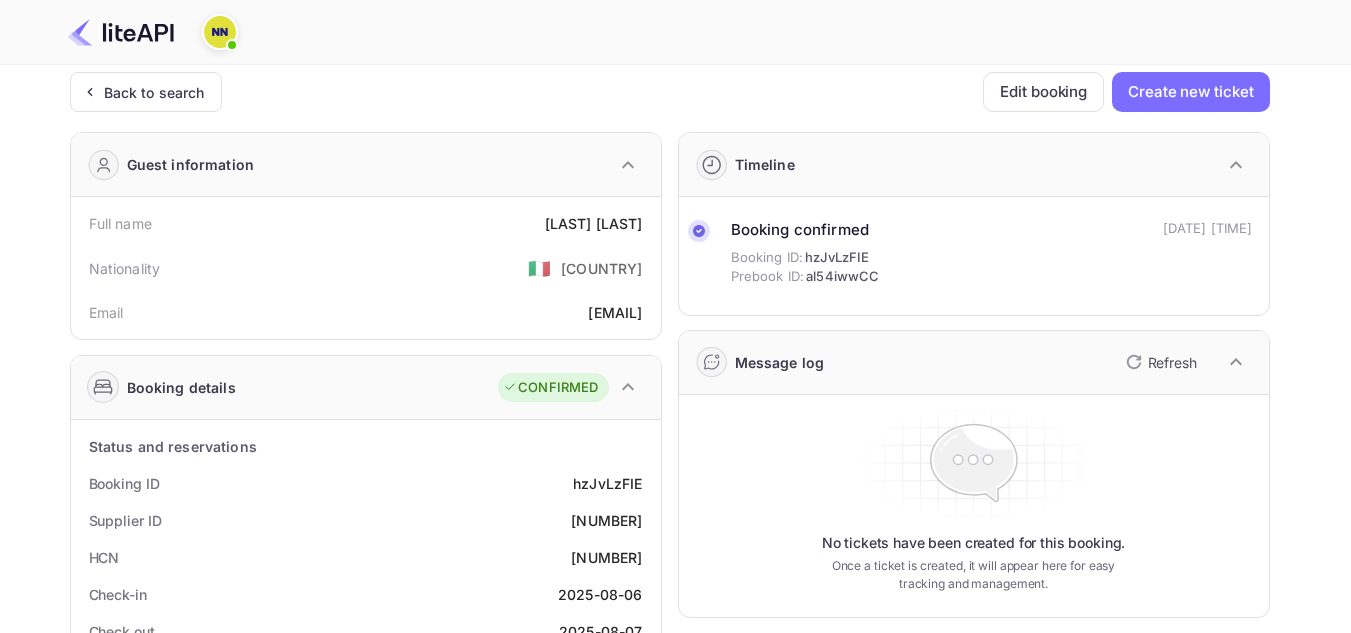 scroll, scrollTop: 0, scrollLeft: 0, axis: both 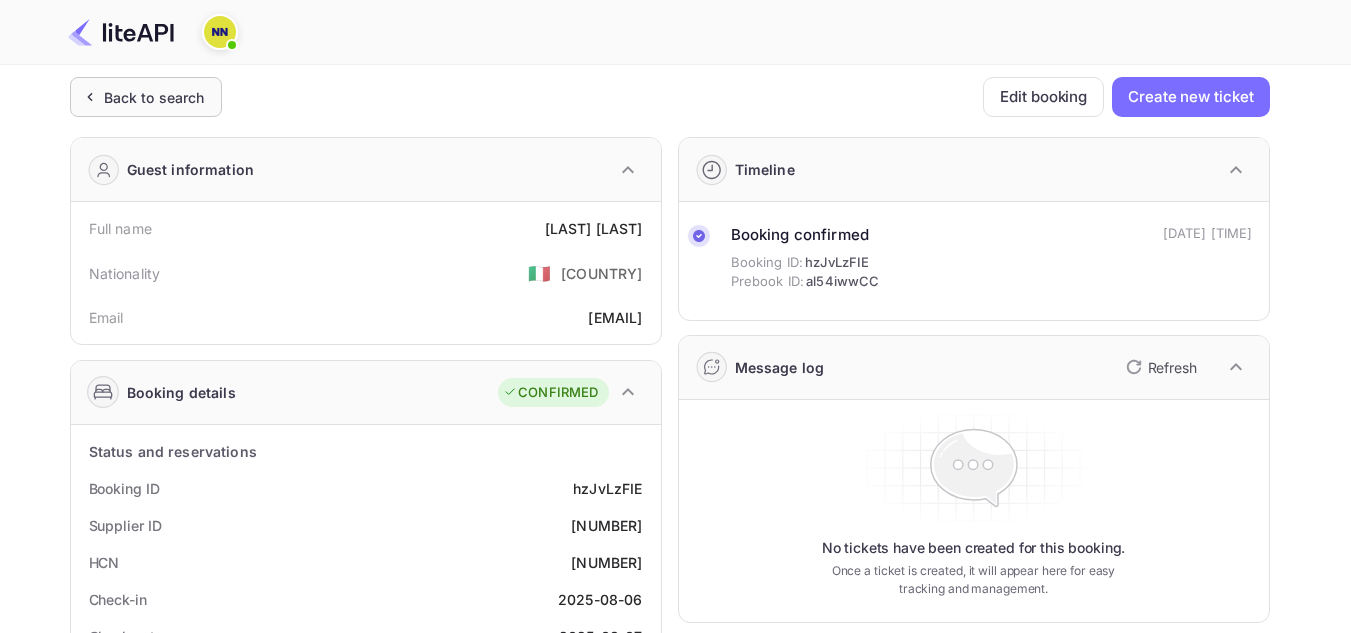 click on "Back to search" at bounding box center [154, 97] 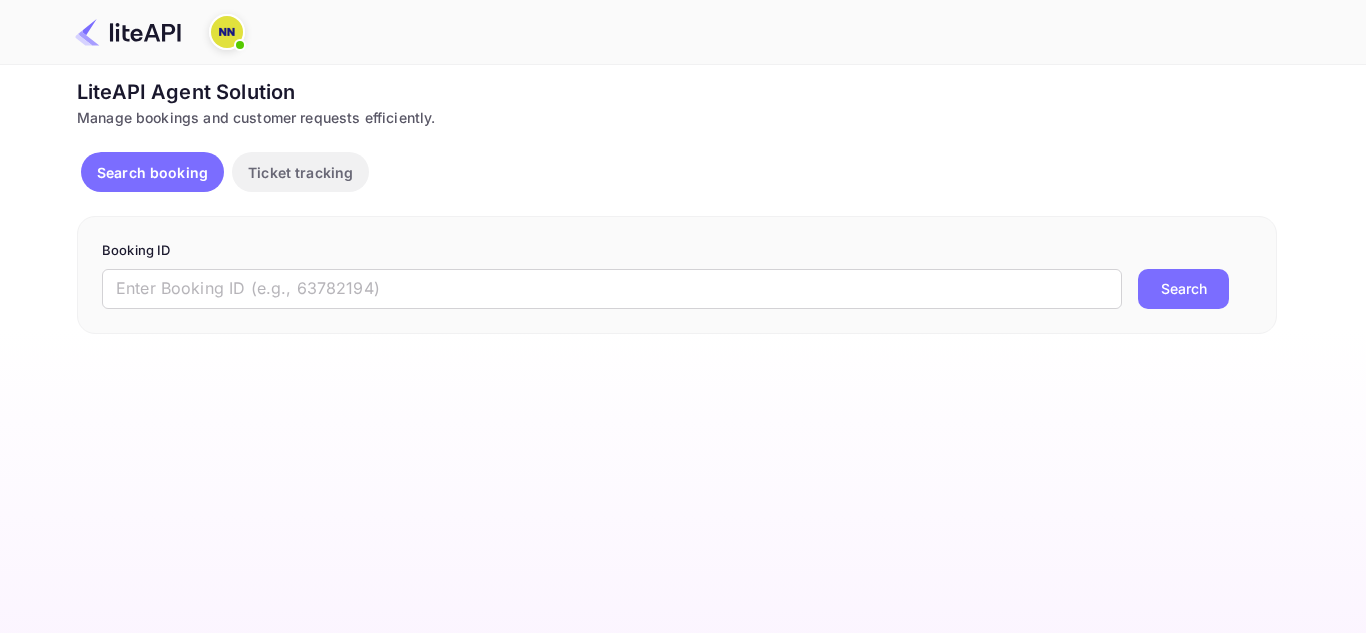 click on "Ticket tracking" at bounding box center [300, 172] 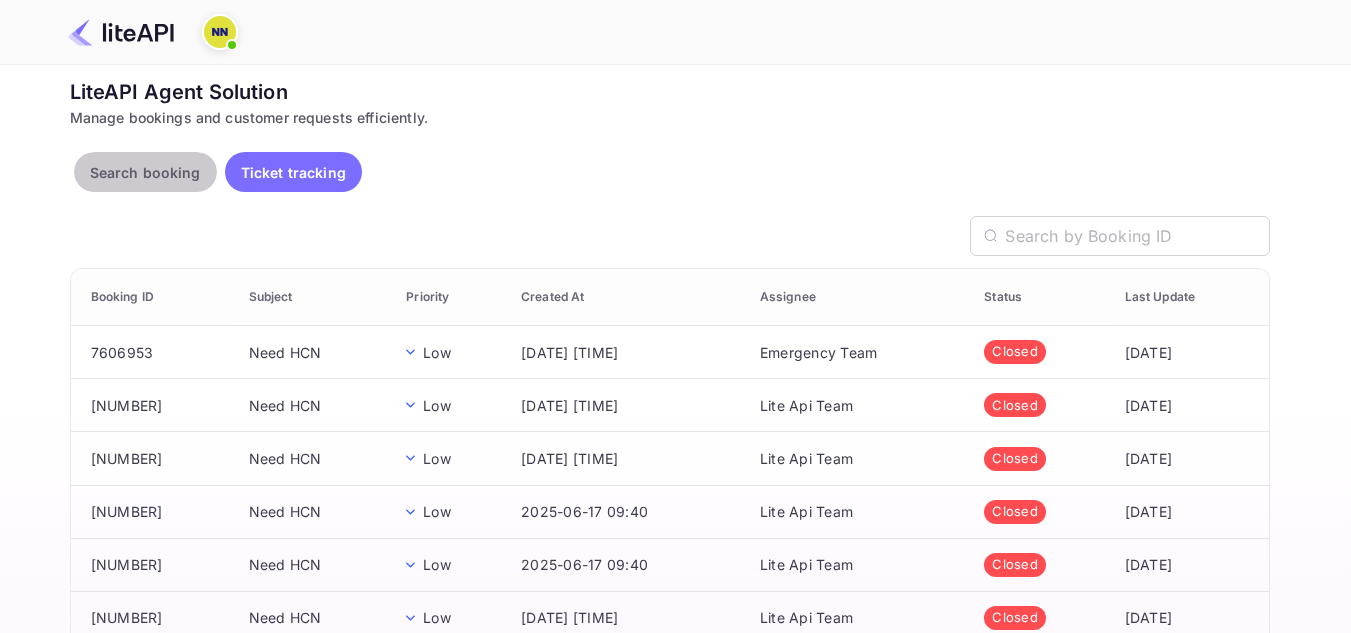 click on "Search booking" at bounding box center [145, 172] 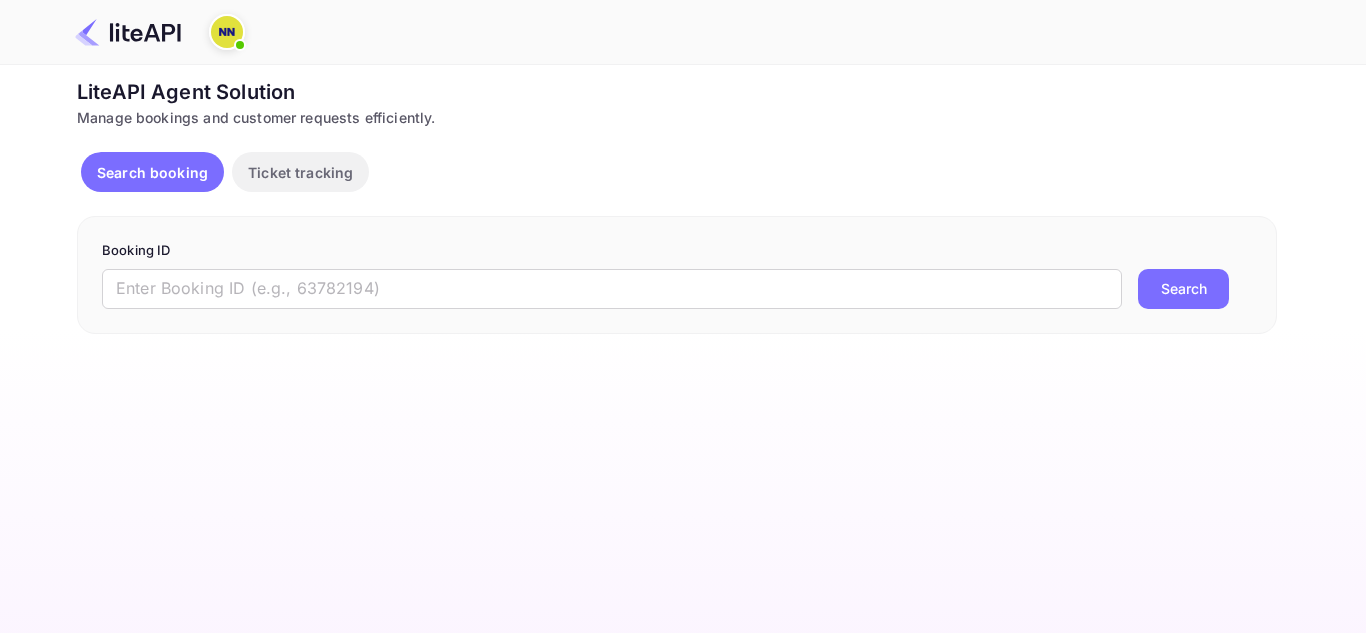 click on "Search booking" at bounding box center (152, 172) 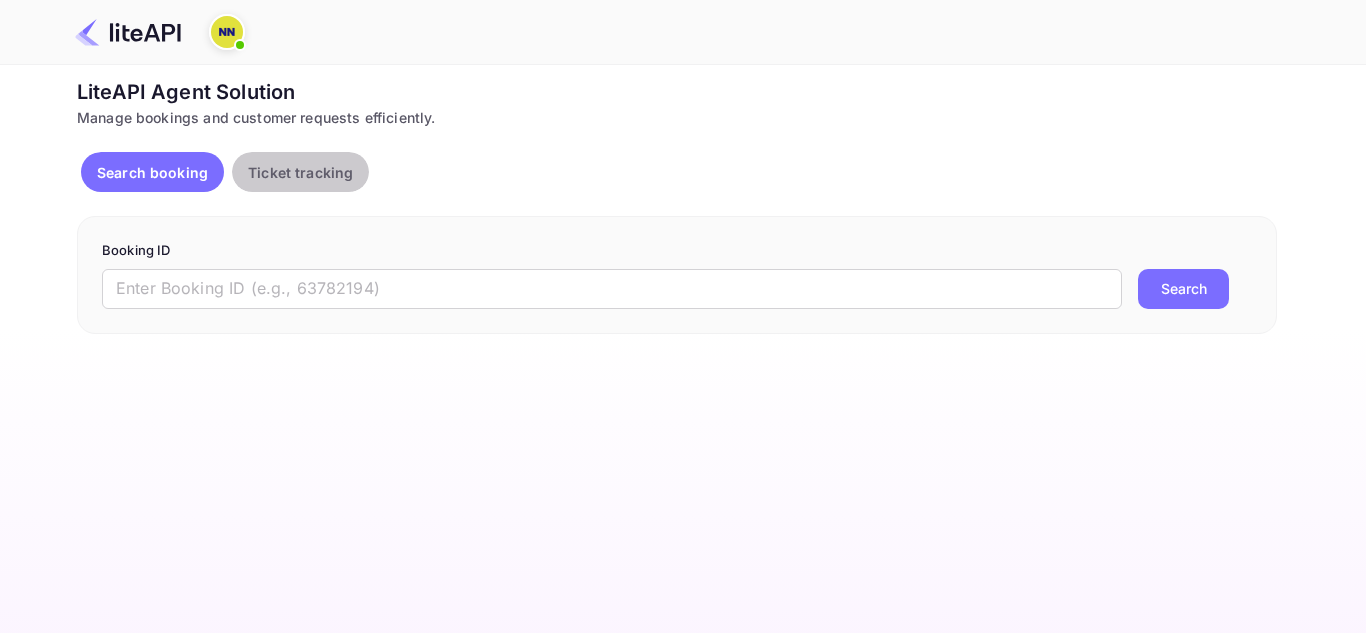 click on "Ticket tracking" at bounding box center [300, 172] 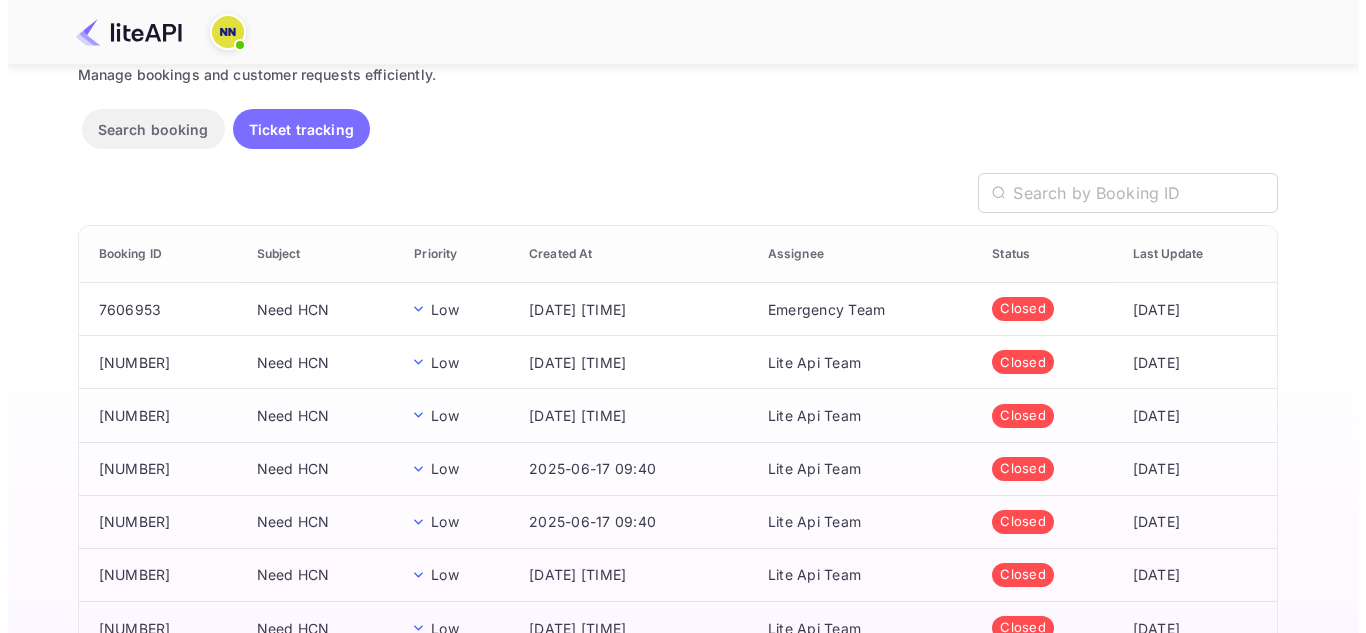 scroll, scrollTop: 0, scrollLeft: 0, axis: both 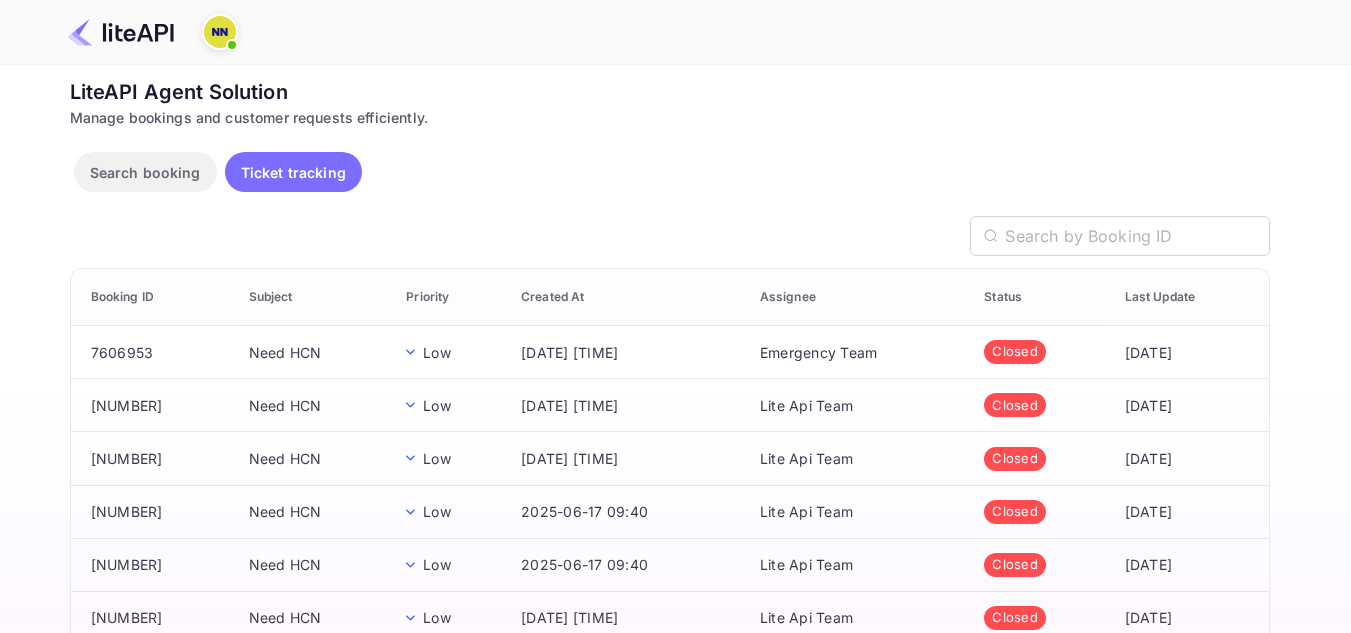 click on "Search booking" at bounding box center [145, 172] 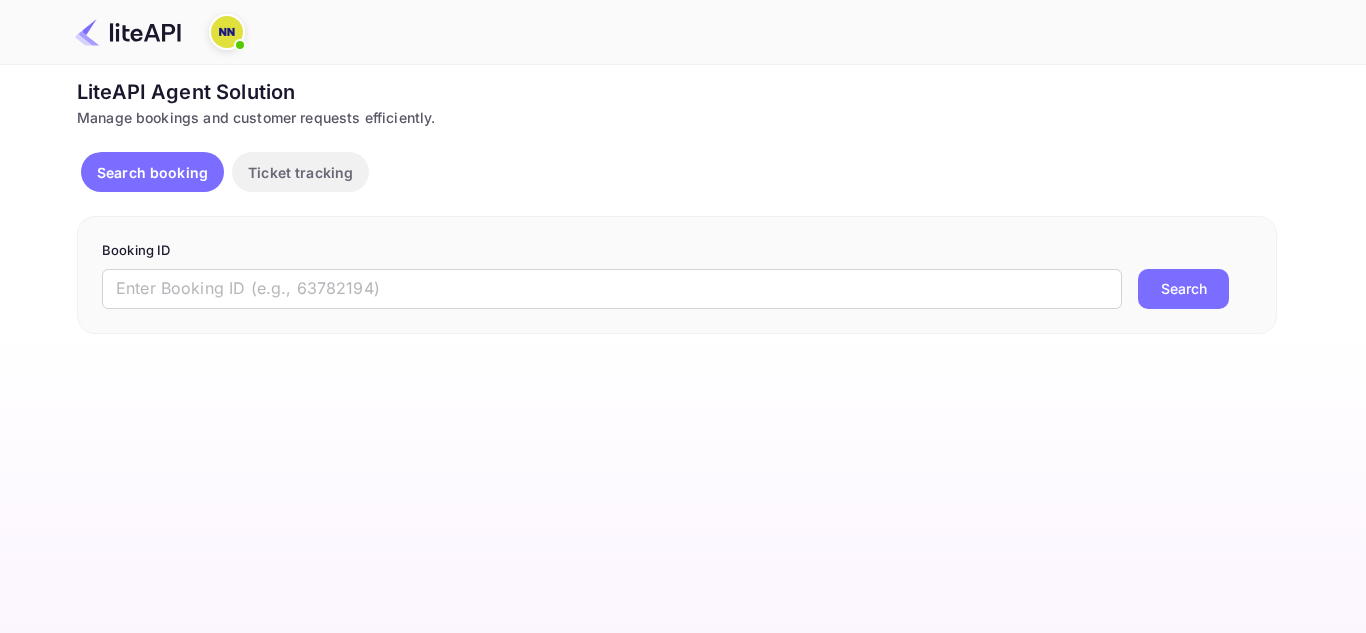 click at bounding box center (128, 32) 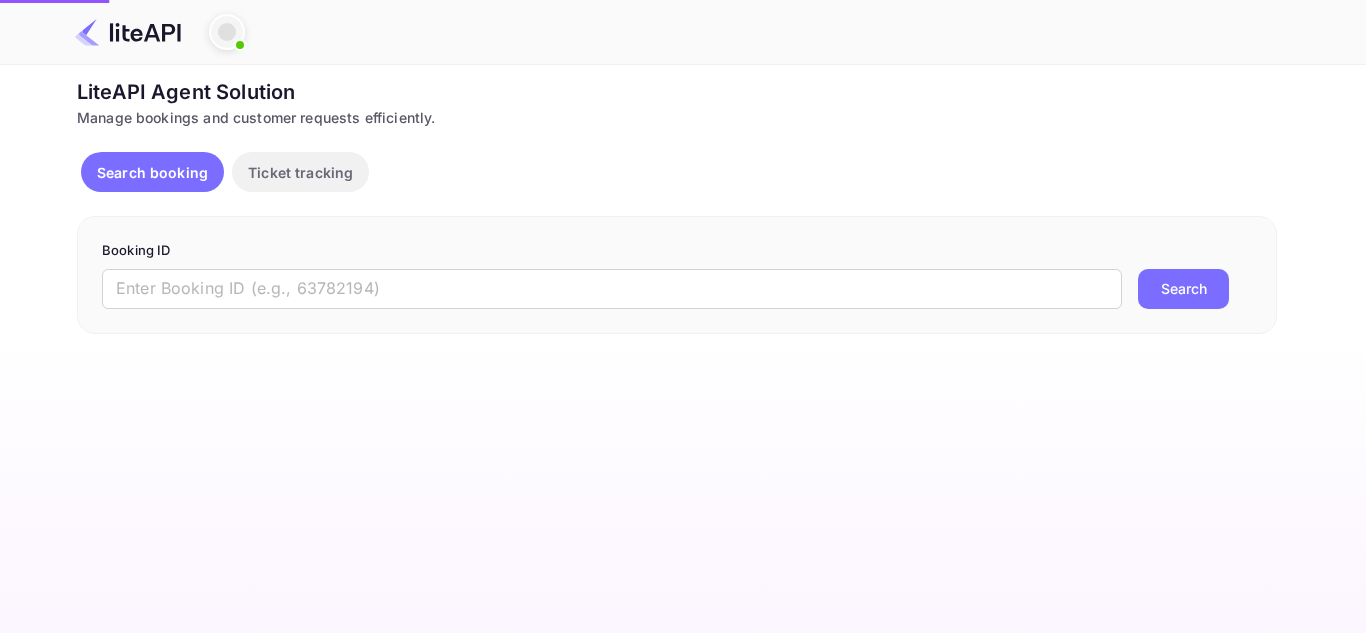 scroll, scrollTop: 0, scrollLeft: 0, axis: both 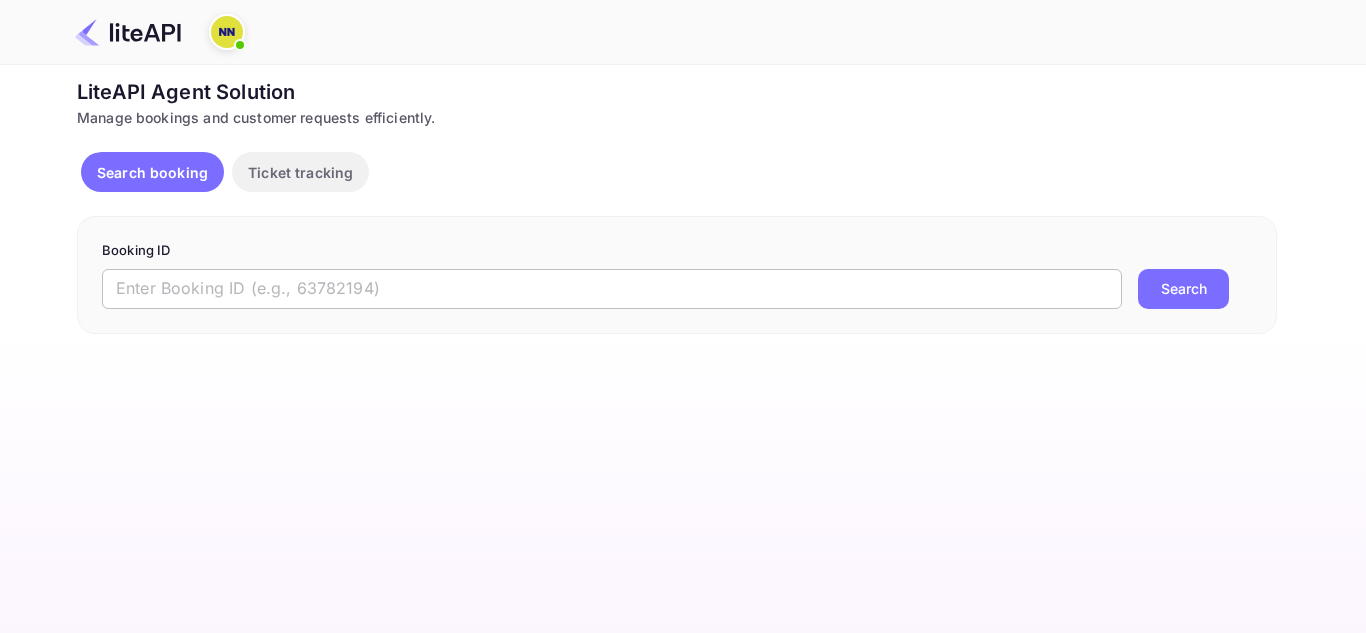click at bounding box center [612, 289] 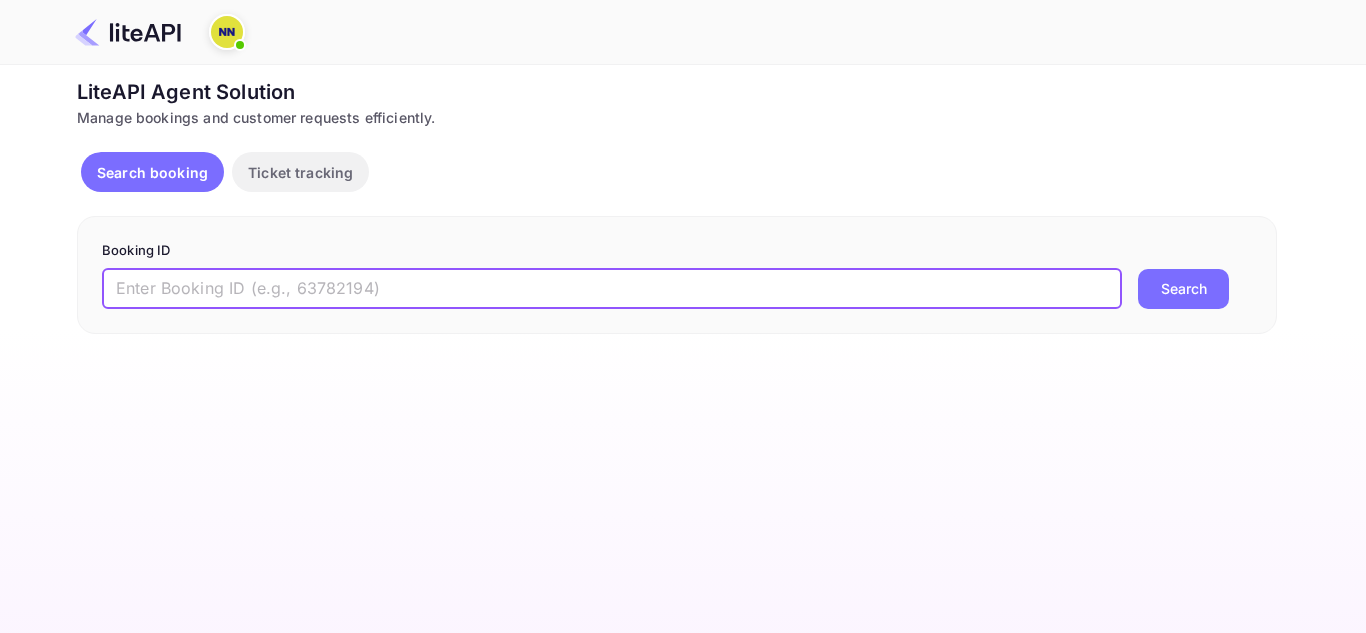click on "Ticket tracking" at bounding box center (300, 172) 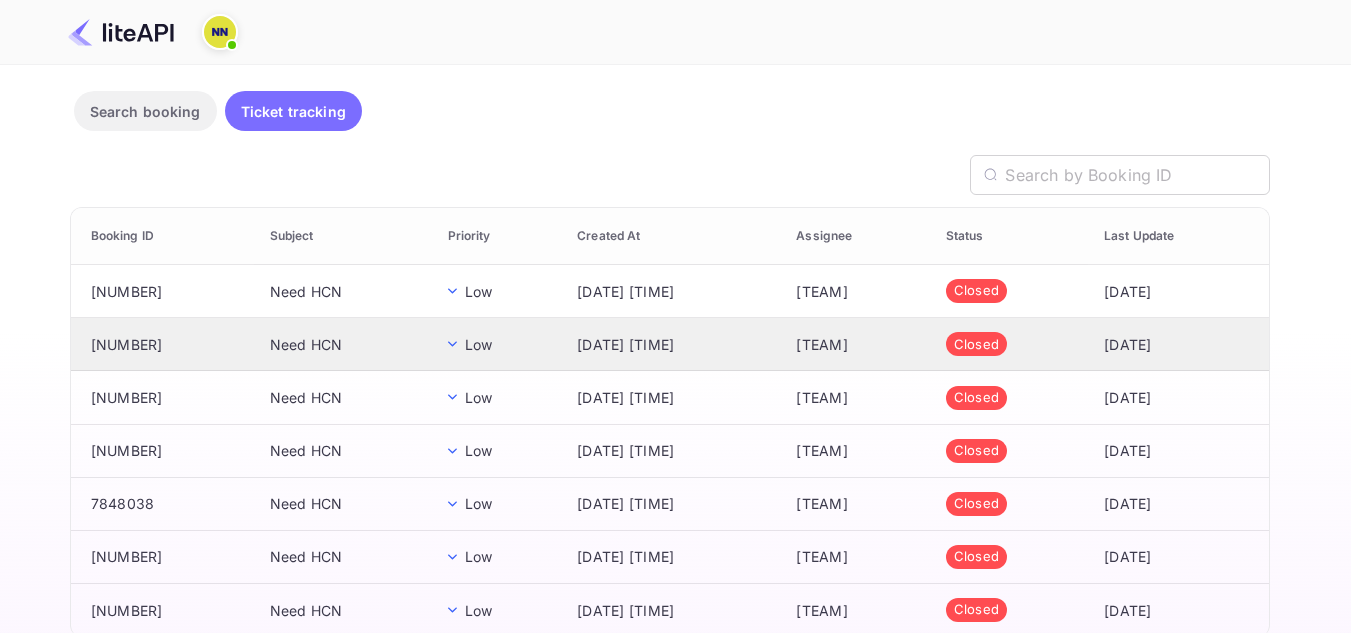 scroll, scrollTop: 0, scrollLeft: 0, axis: both 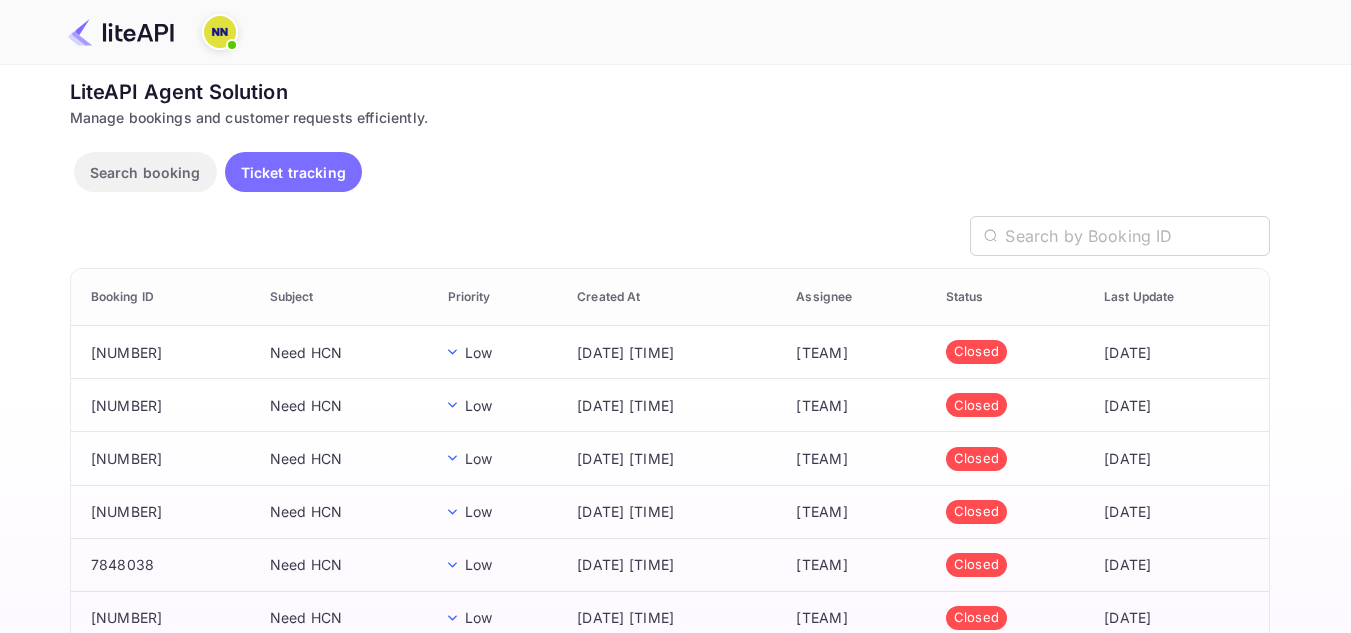 click on "Search booking" at bounding box center [145, 172] 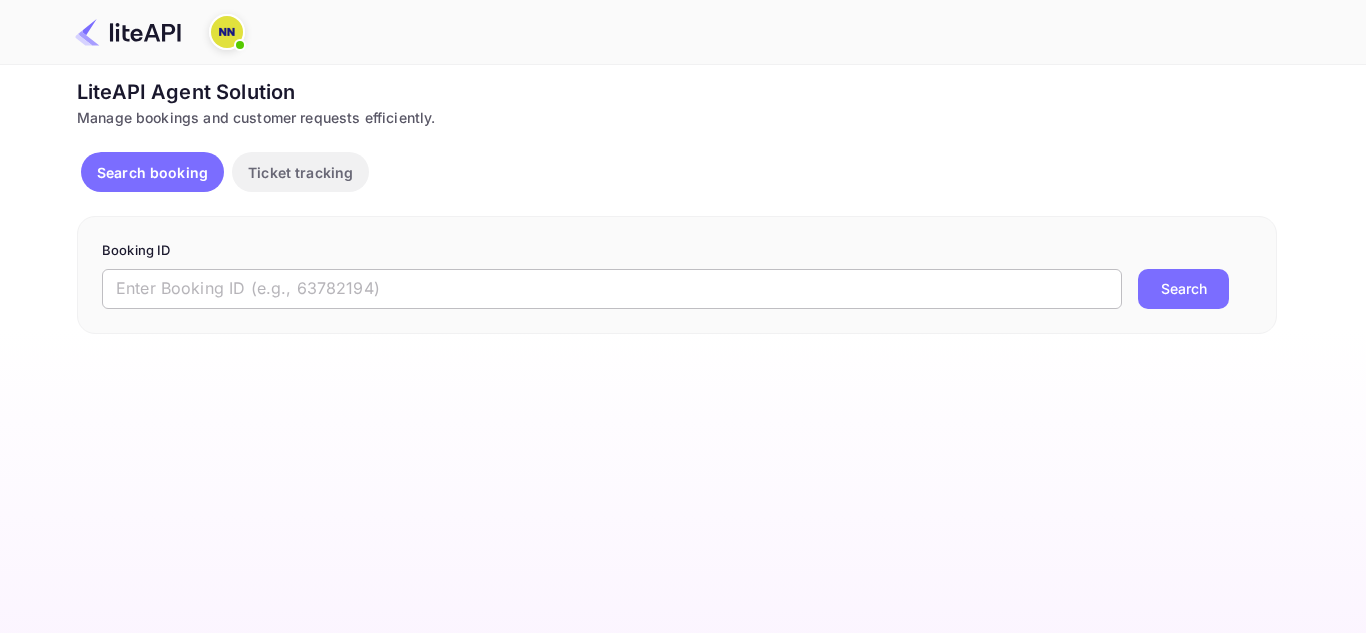 click at bounding box center (612, 289) 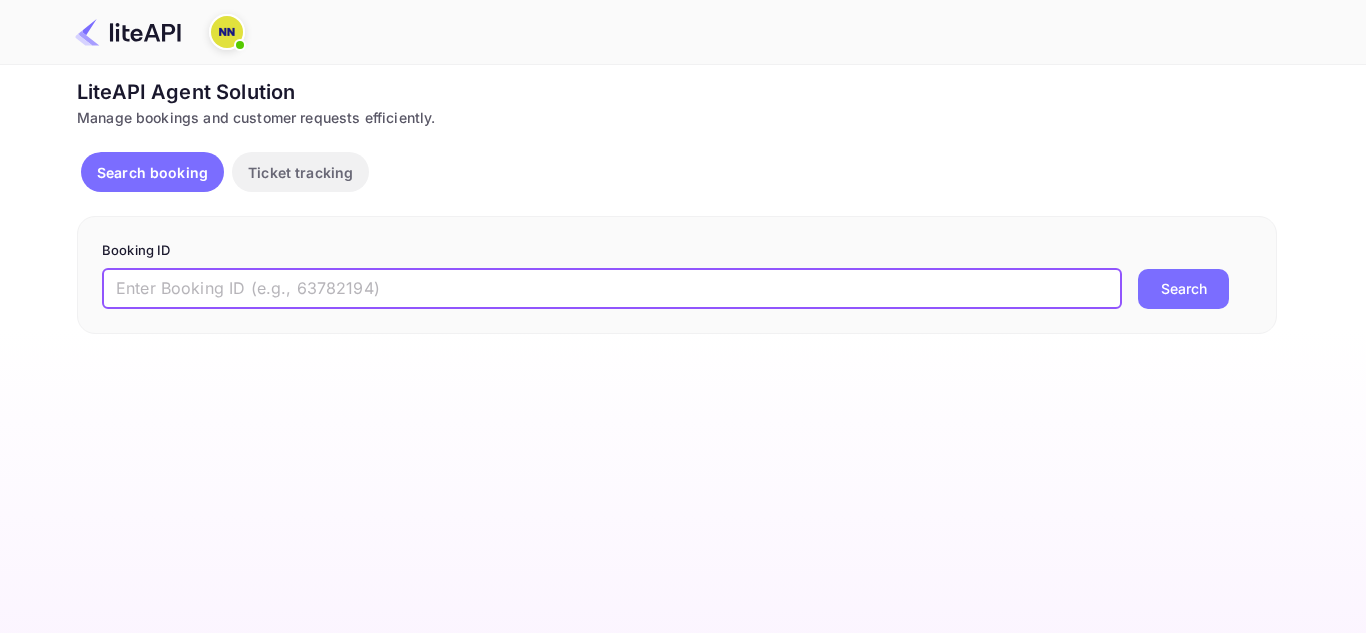 paste on "8727452" 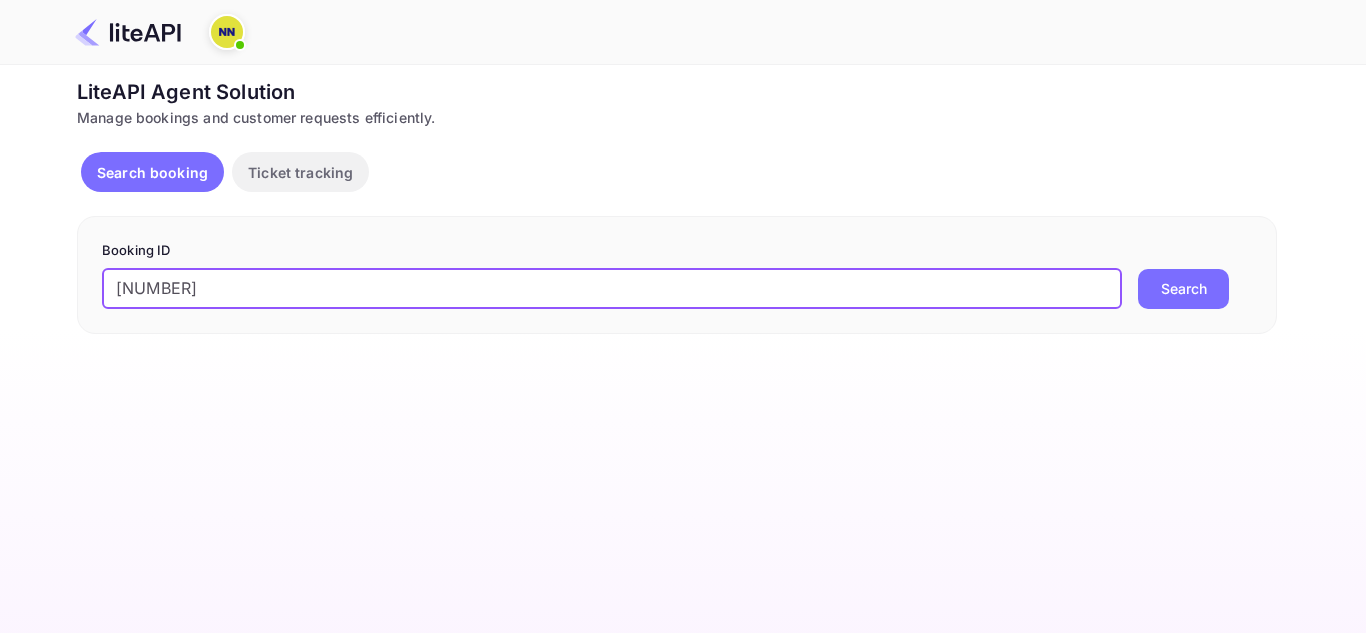 type on "8727452" 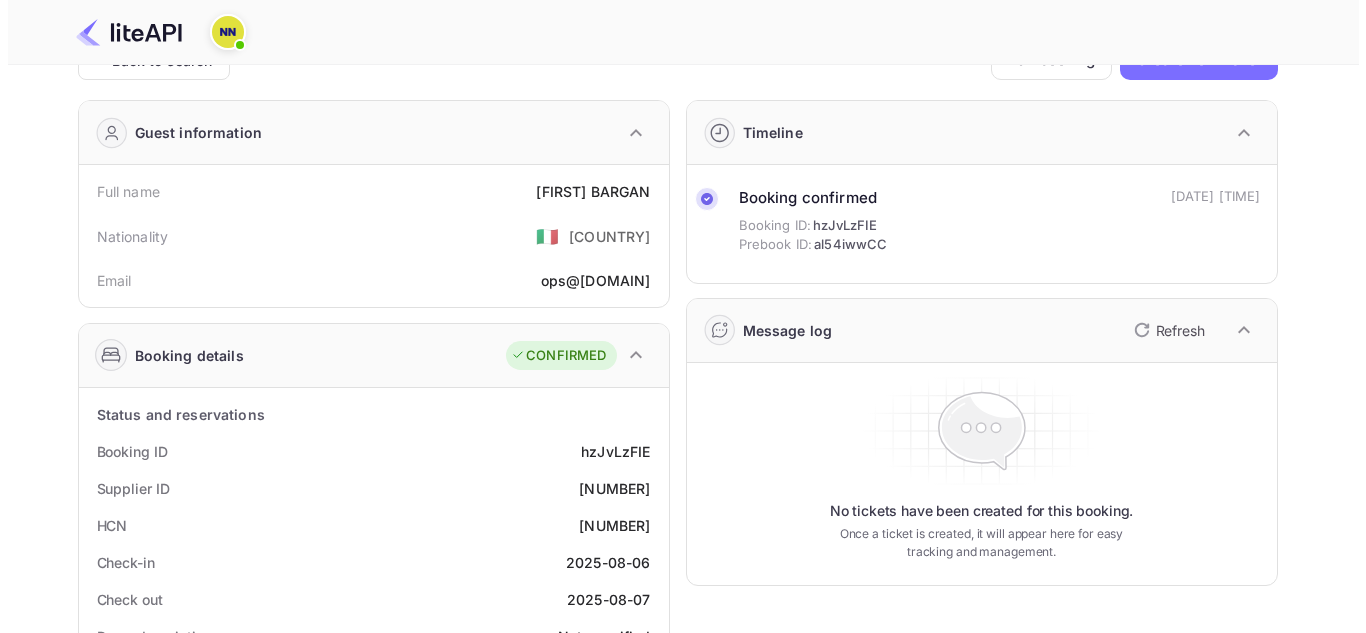 scroll, scrollTop: 0, scrollLeft: 0, axis: both 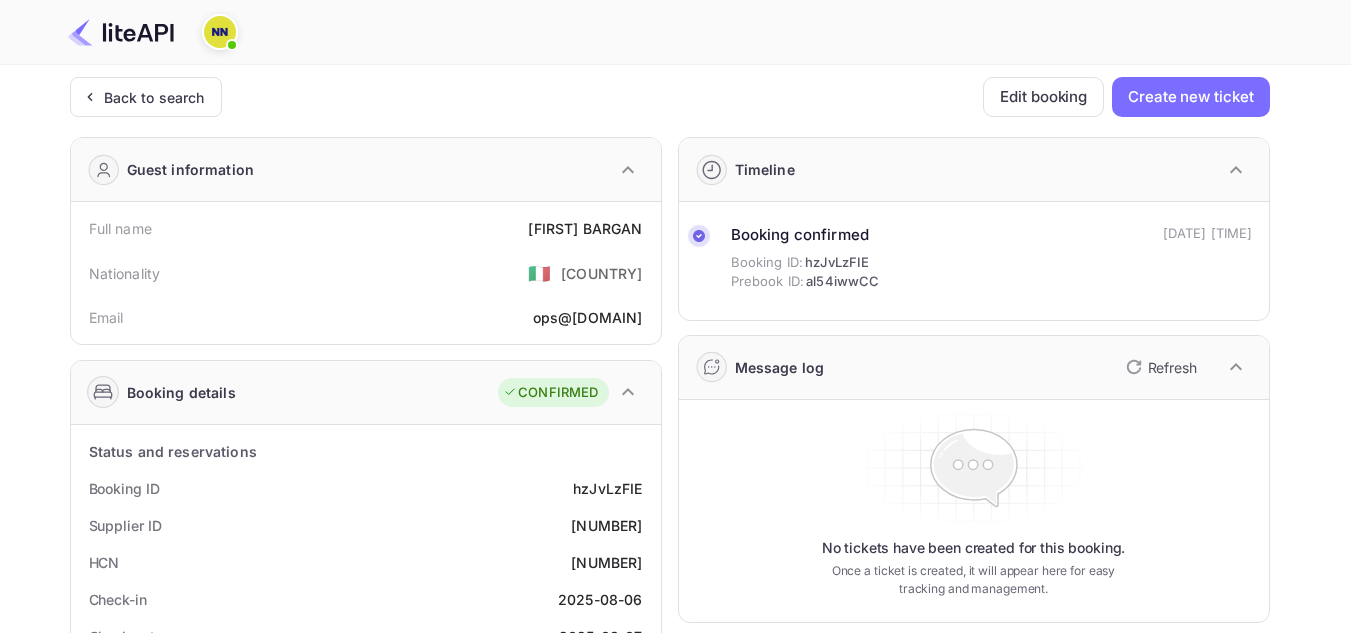 click at bounding box center (220, 32) 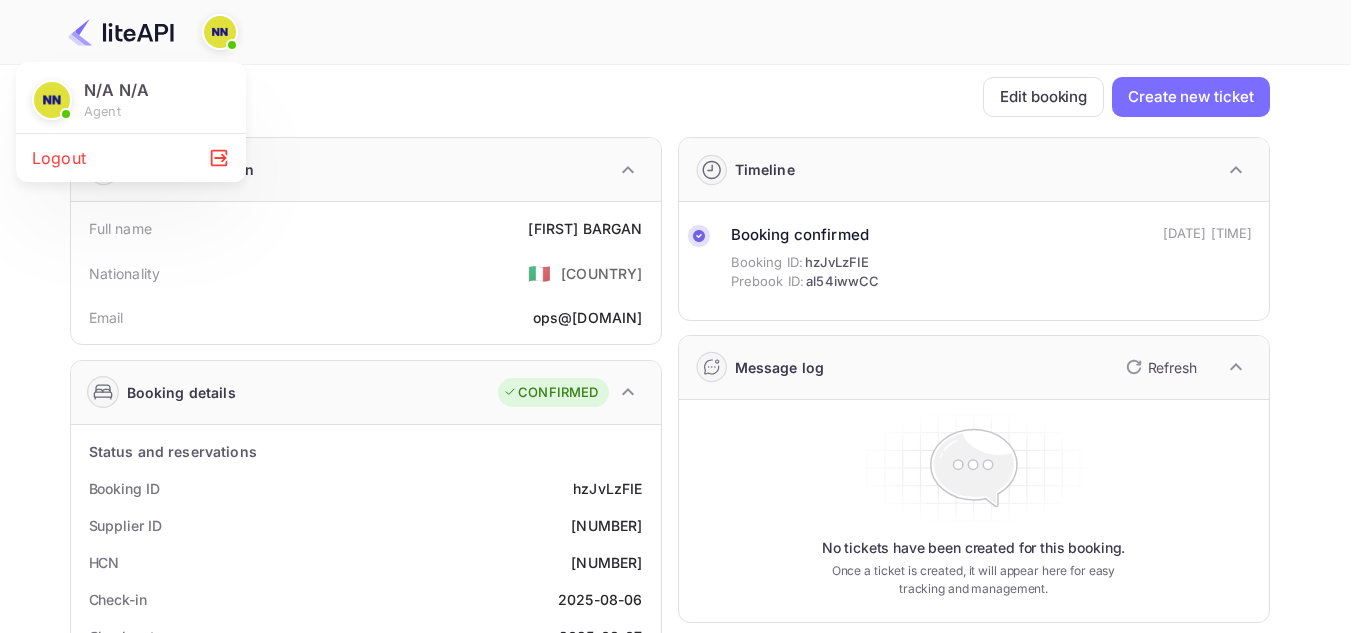 click at bounding box center [683, 316] 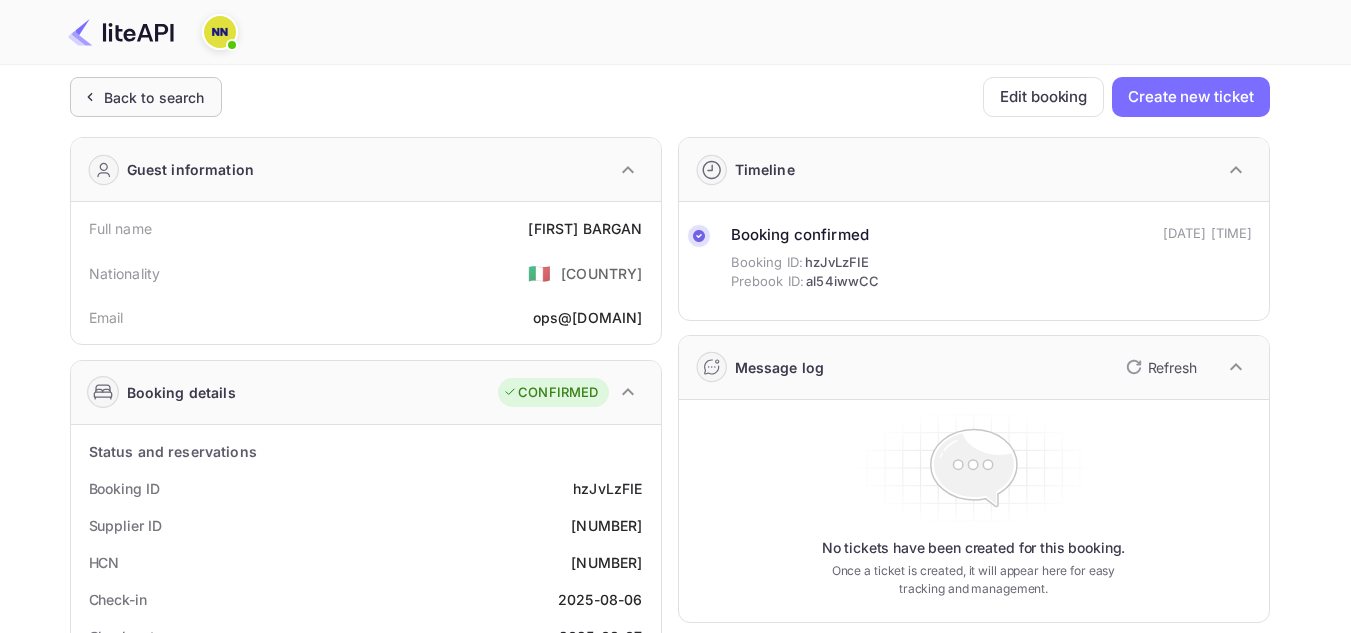 click on "Back to search" at bounding box center (154, 97) 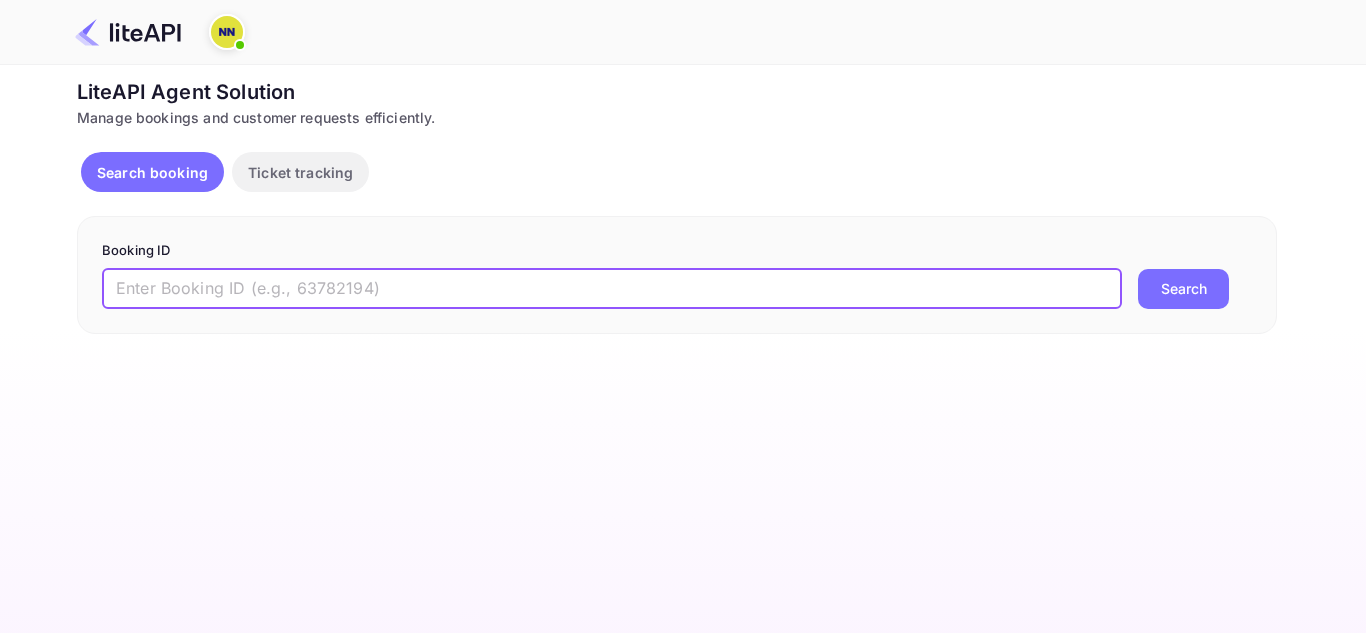 click at bounding box center (612, 289) 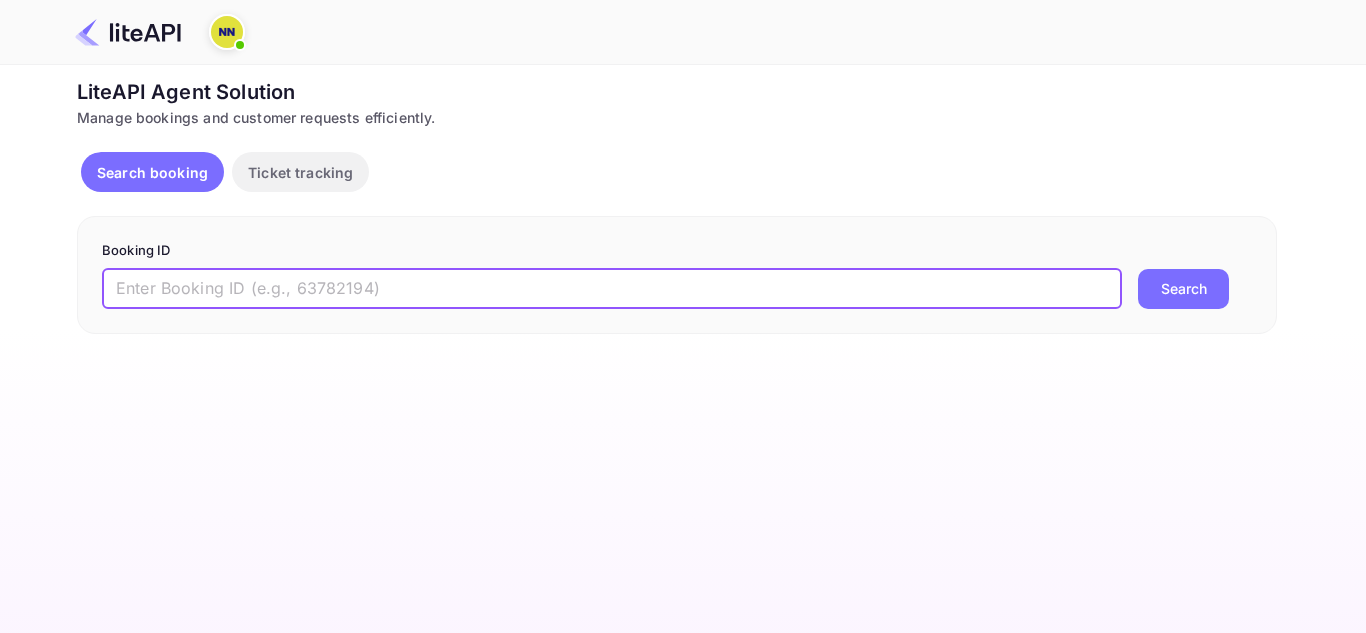click at bounding box center [612, 289] 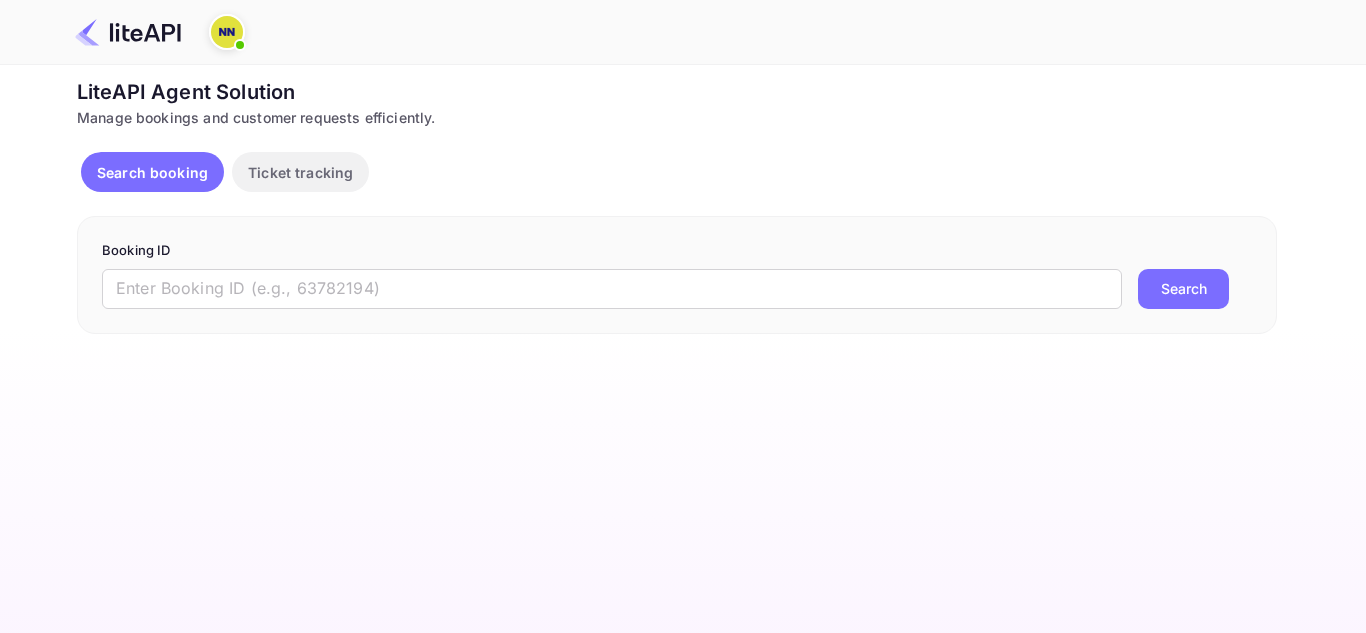 click at bounding box center [227, 32] 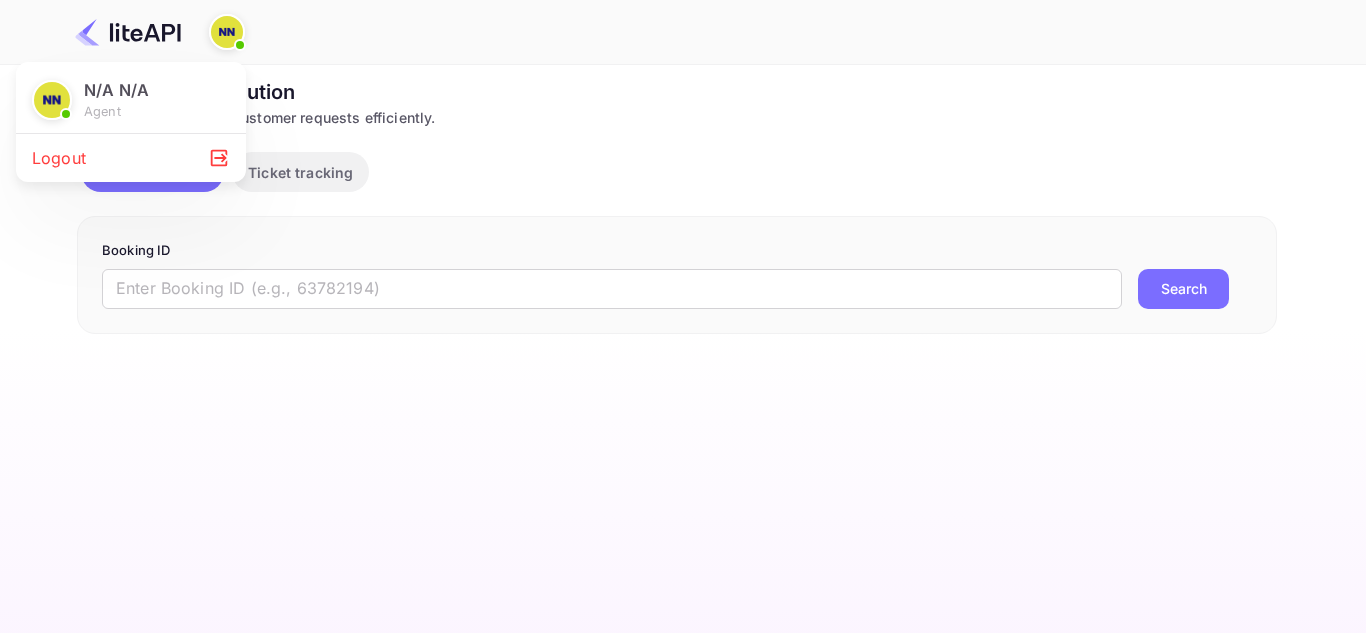 click 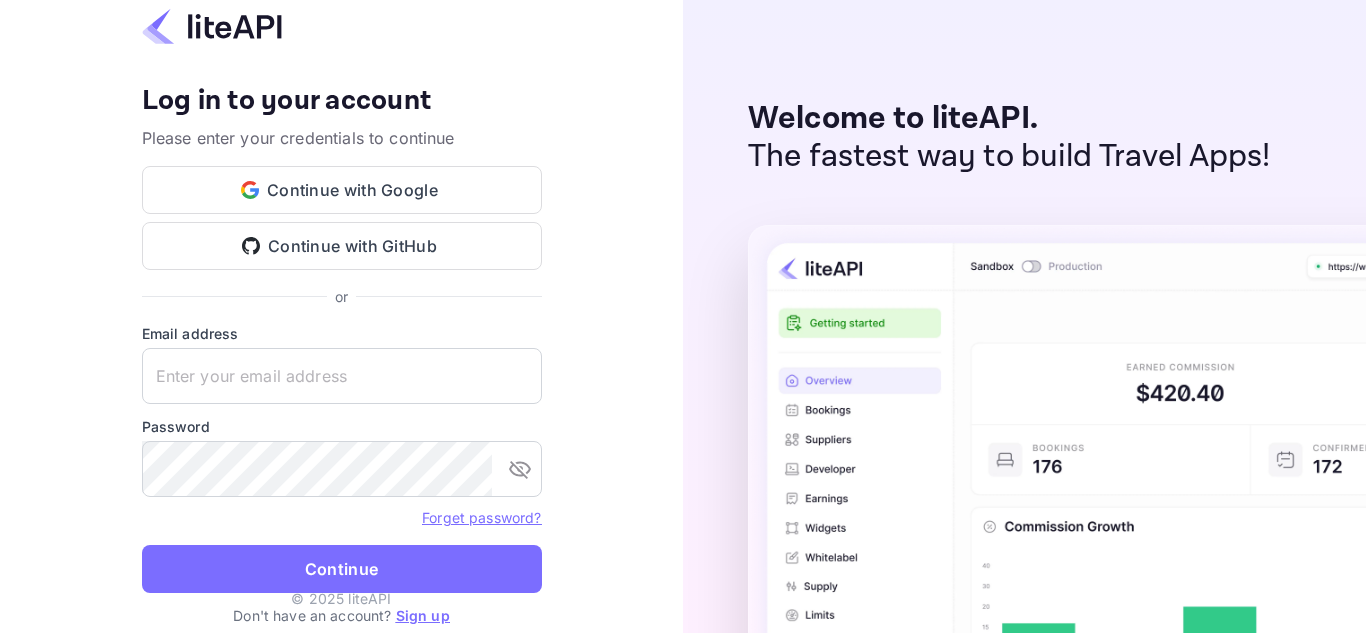 scroll, scrollTop: 0, scrollLeft: 0, axis: both 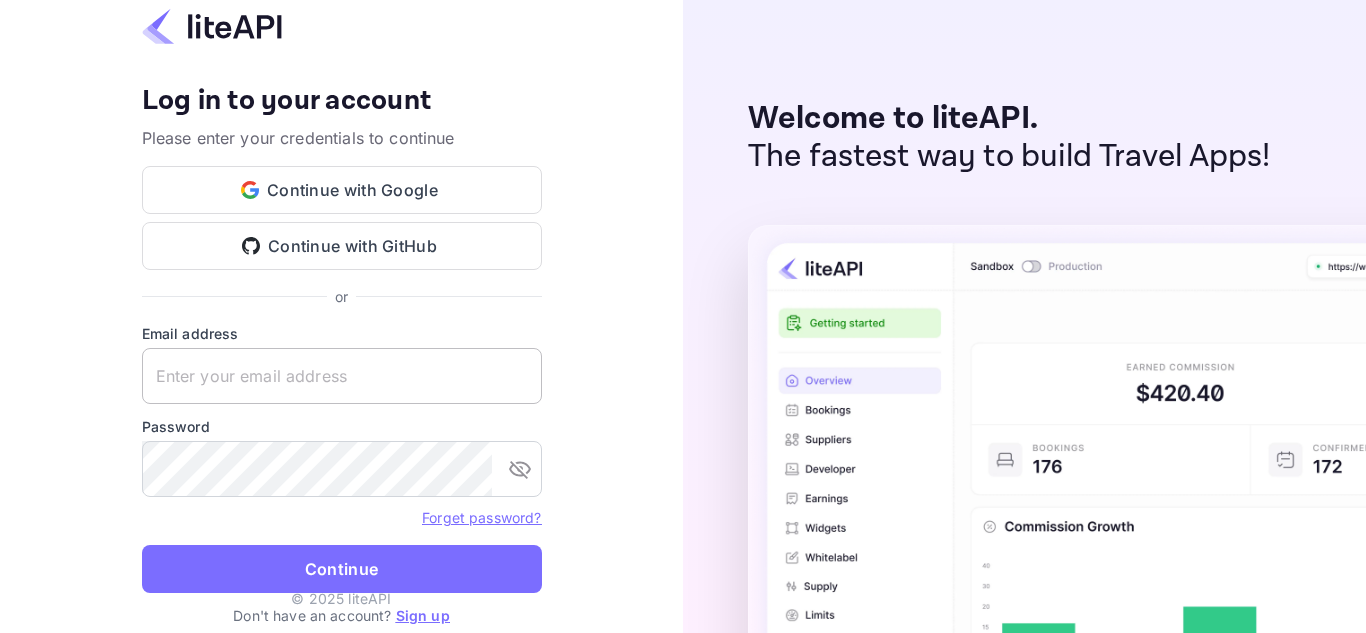 type on "[EMAIL]" 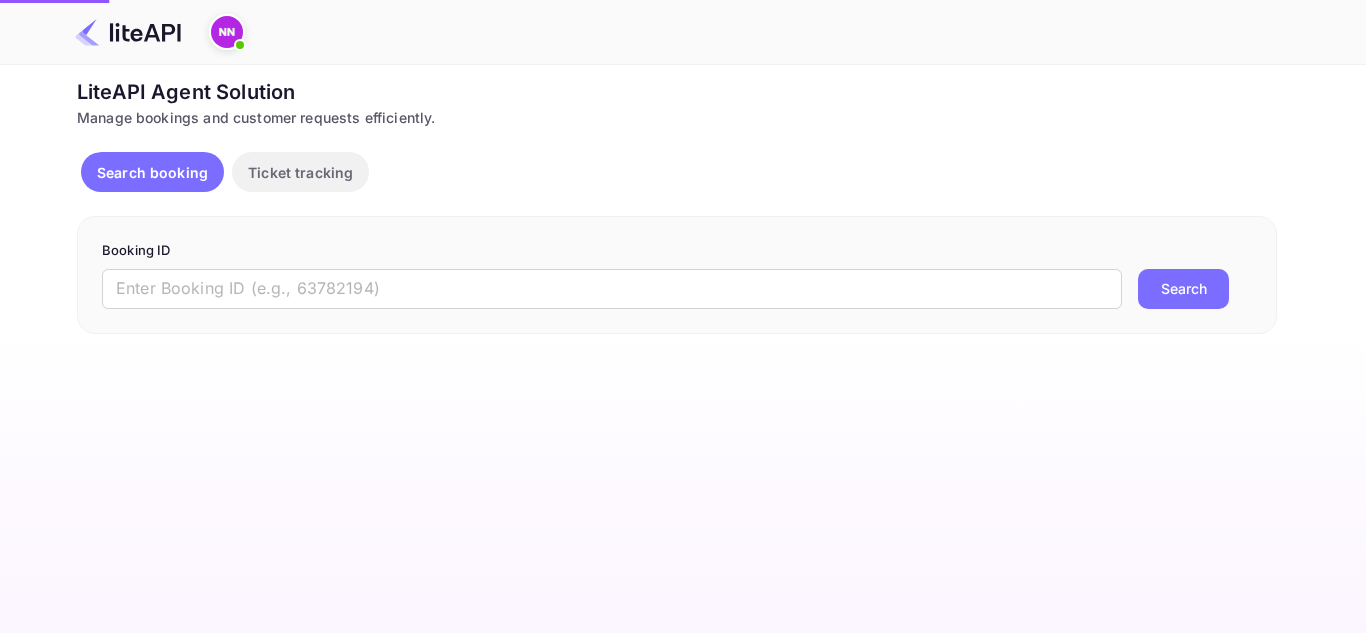 scroll, scrollTop: 0, scrollLeft: 0, axis: both 